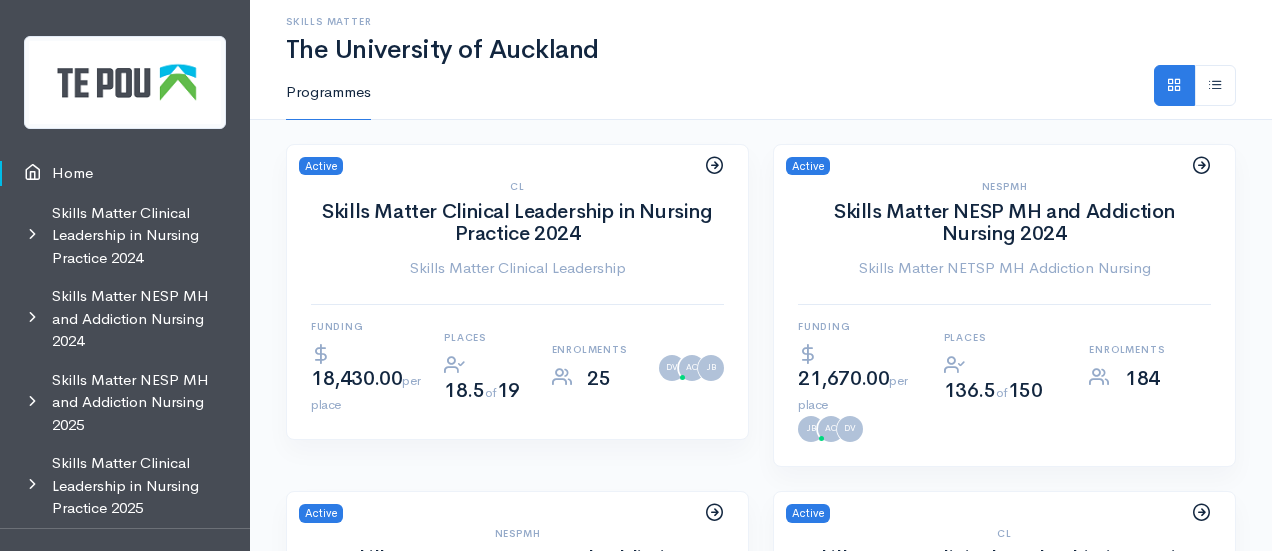 scroll, scrollTop: 0, scrollLeft: 0, axis: both 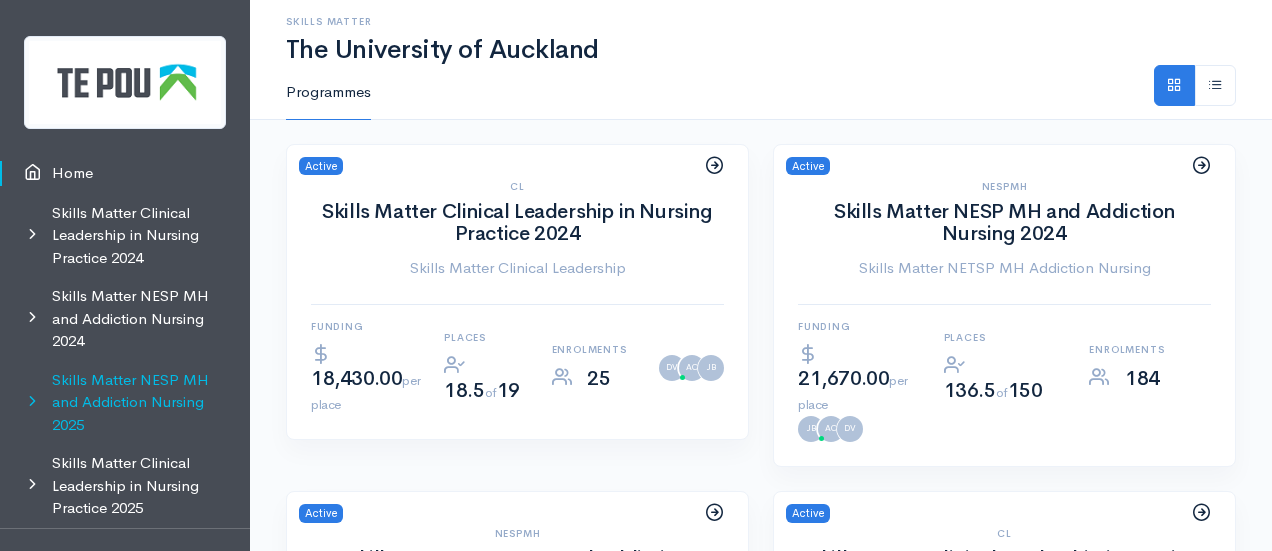 click on "Skills Matter NESP MH and Addiction Nursing 2025" at bounding box center [125, 403] 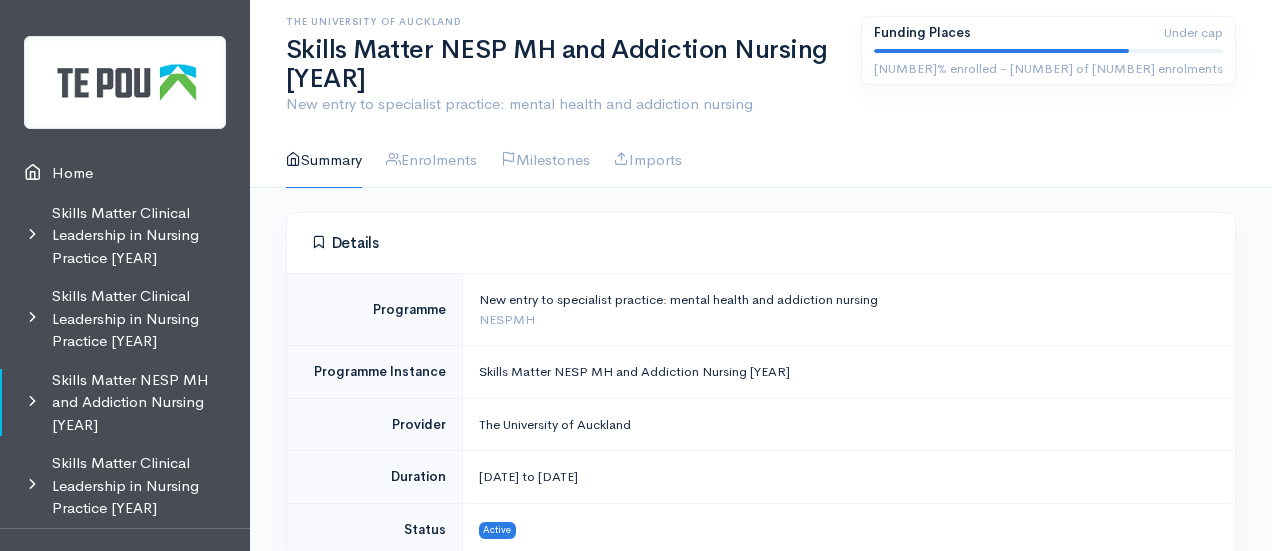 scroll, scrollTop: 0, scrollLeft: 0, axis: both 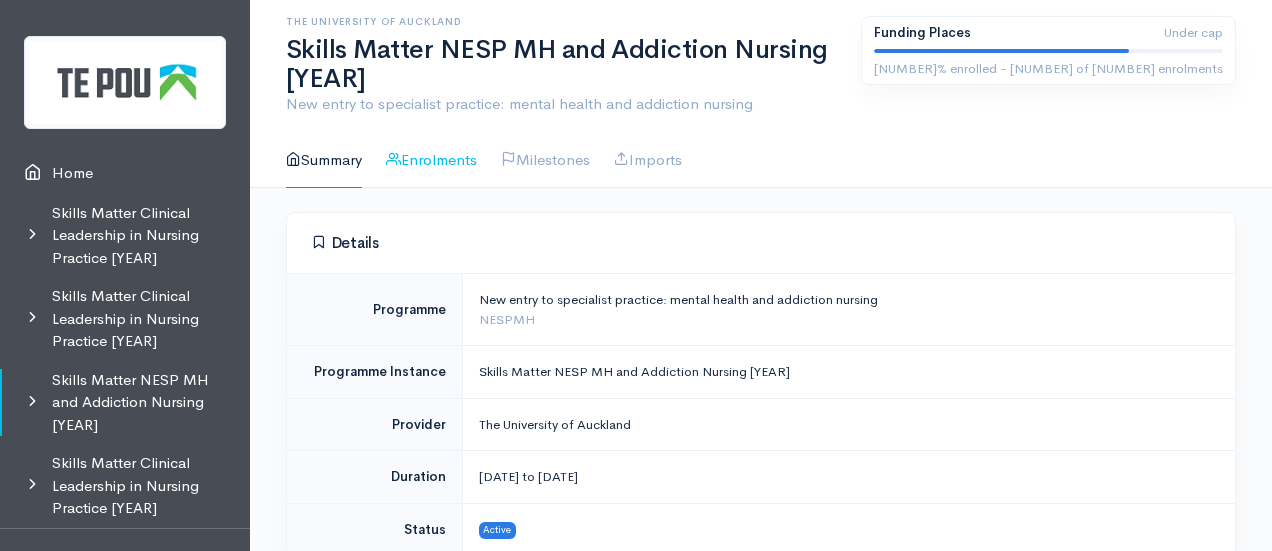 click on "Enrolments" at bounding box center (431, 160) 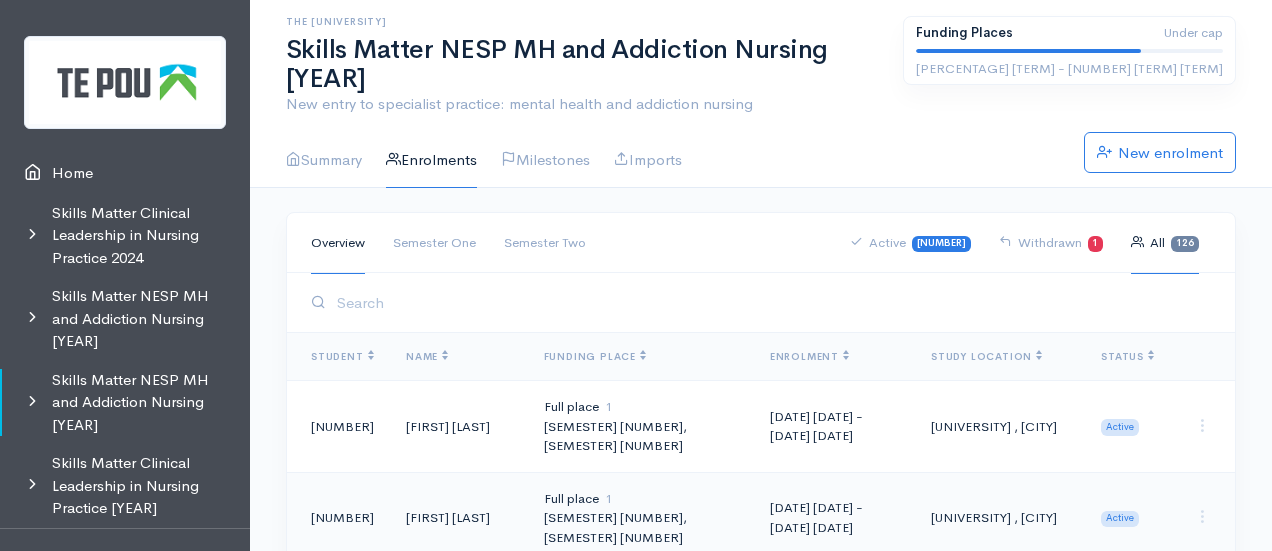 scroll, scrollTop: 0, scrollLeft: 0, axis: both 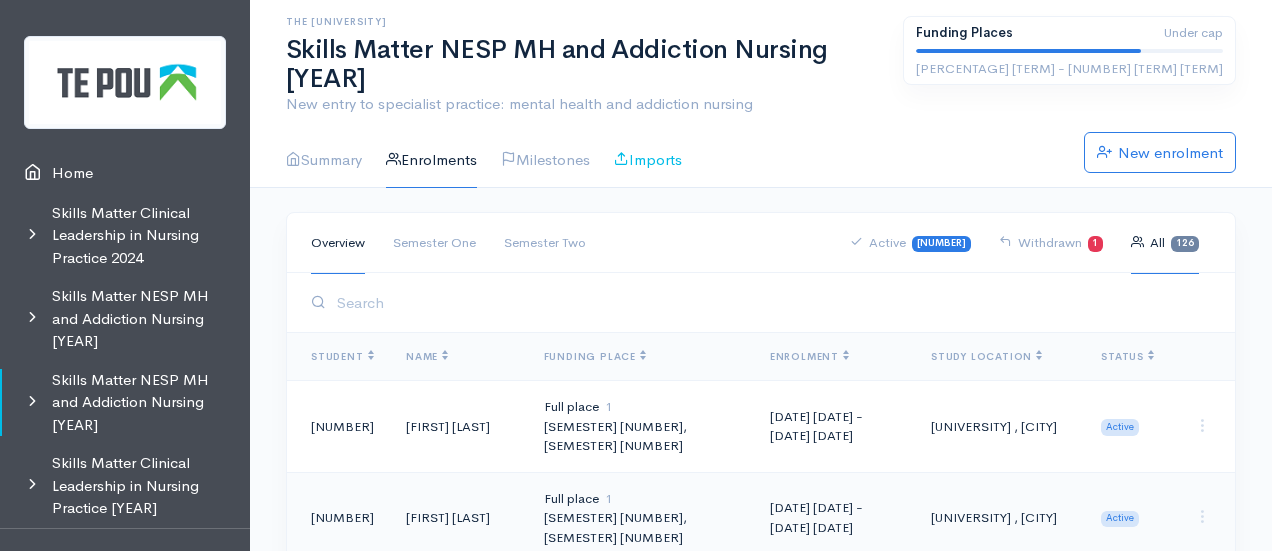 click on "Imports" at bounding box center (648, 160) 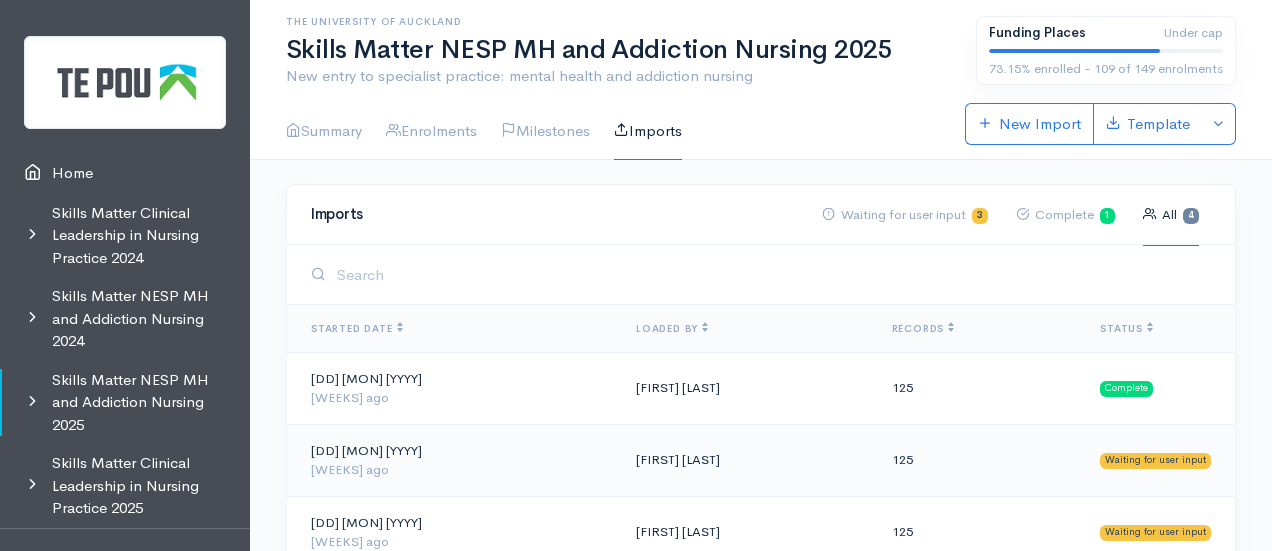 scroll, scrollTop: 0, scrollLeft: 0, axis: both 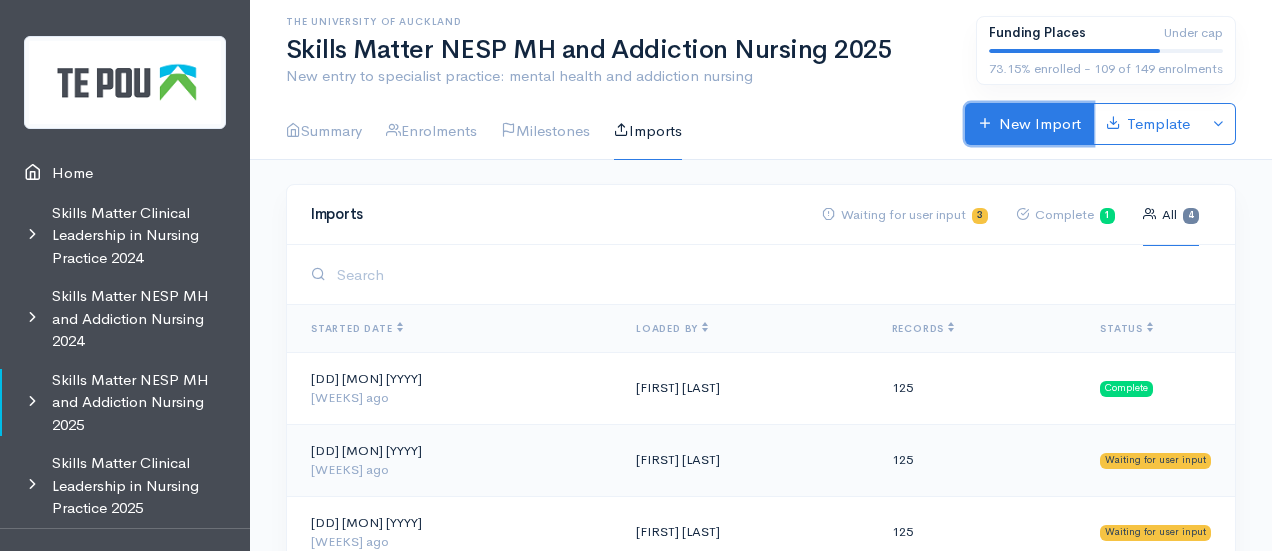 click on "New Import" at bounding box center [1029, 124] 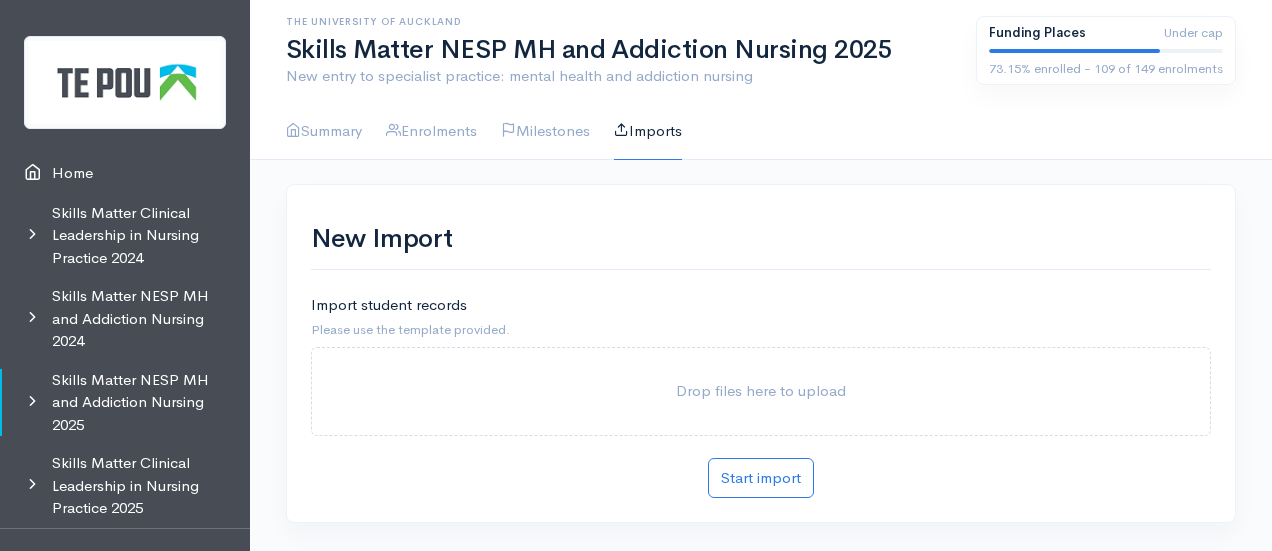 scroll, scrollTop: 0, scrollLeft: 0, axis: both 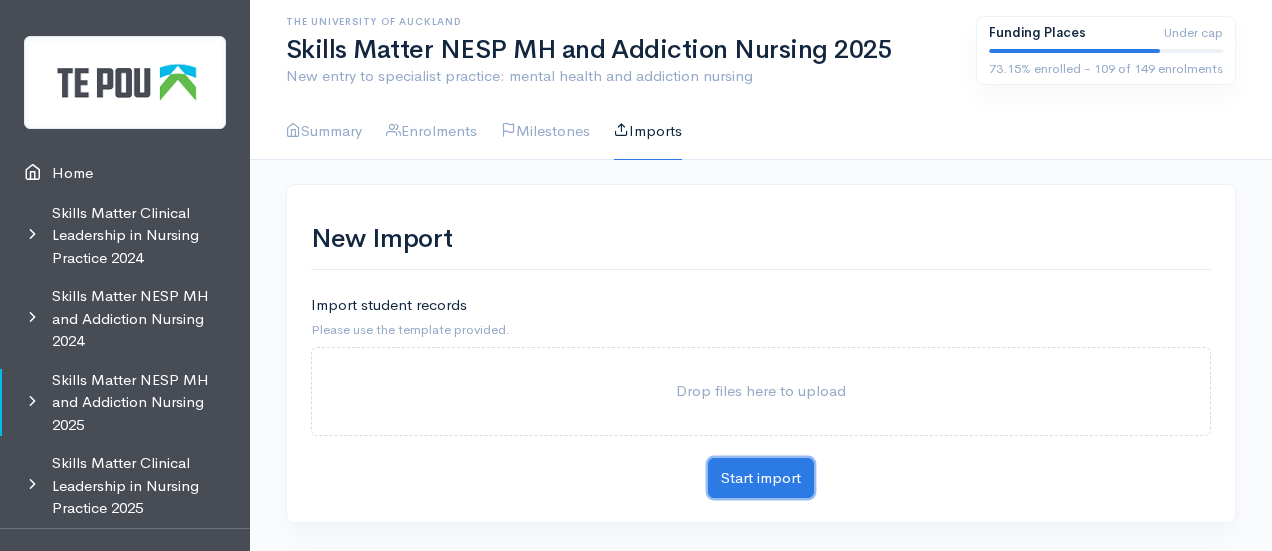 click on "Start import" at bounding box center (761, 478) 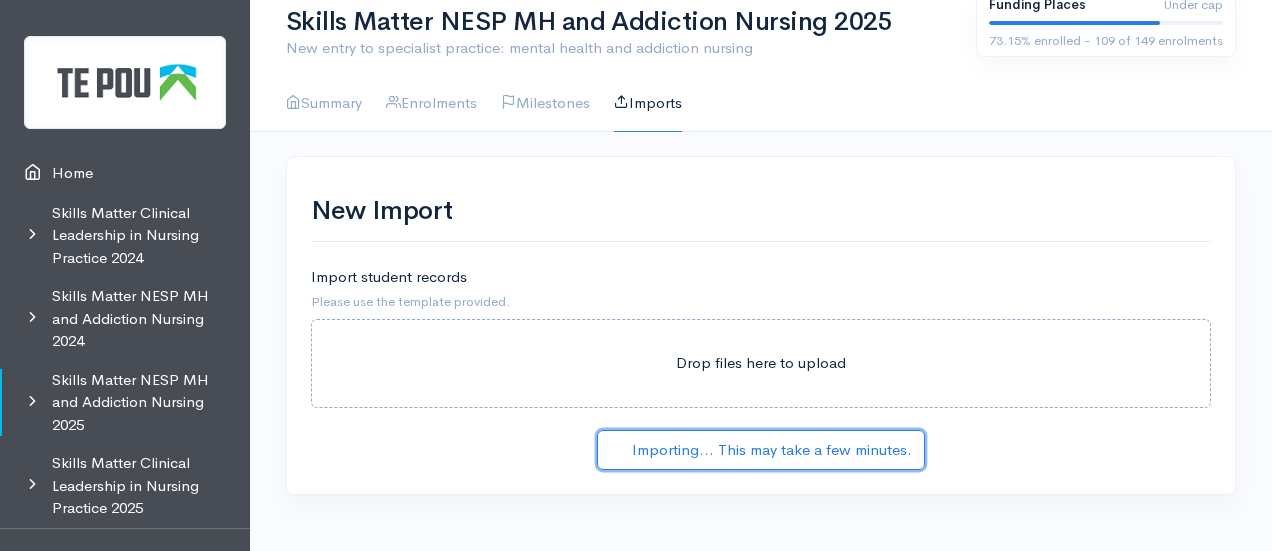 scroll, scrollTop: 48, scrollLeft: 0, axis: vertical 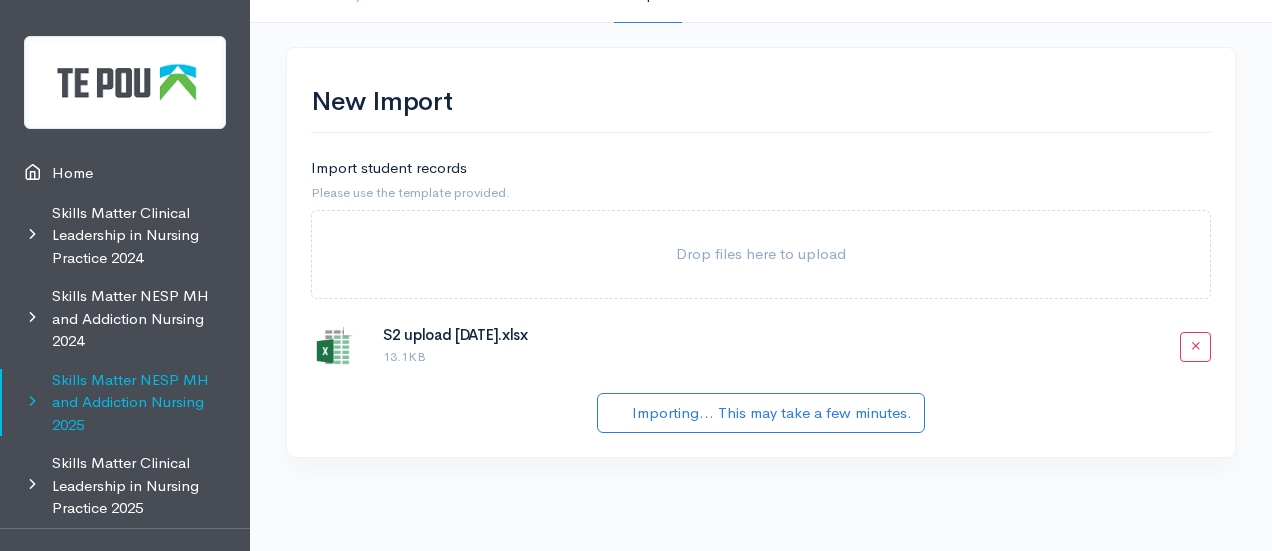 click on "Skills Matter NESP MH and Addiction Nursing 2025" at bounding box center (125, 403) 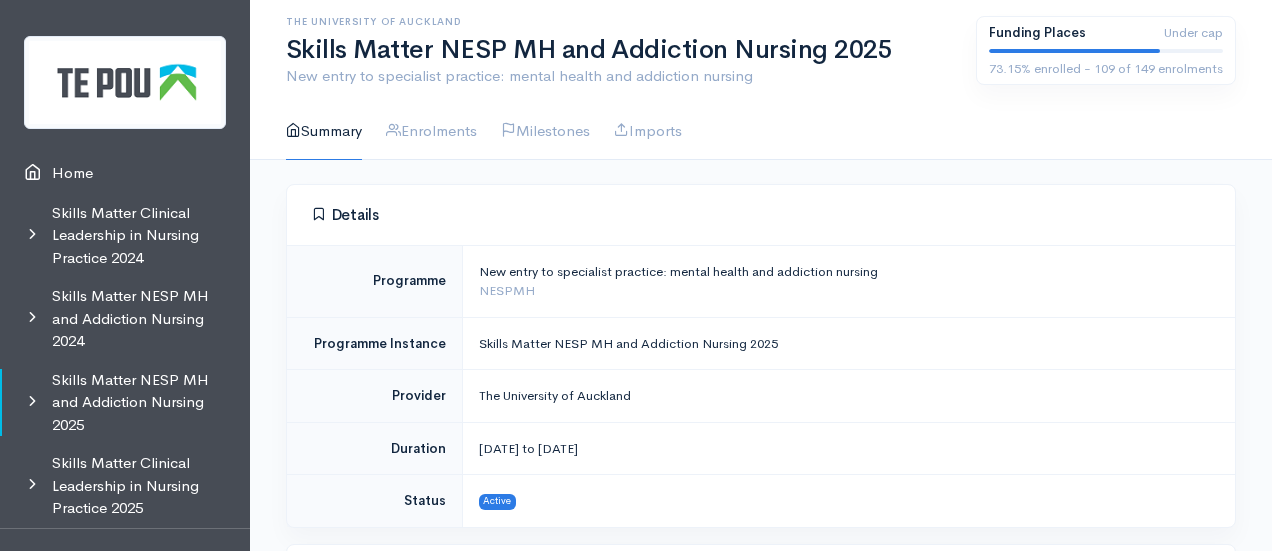 scroll, scrollTop: 0, scrollLeft: 0, axis: both 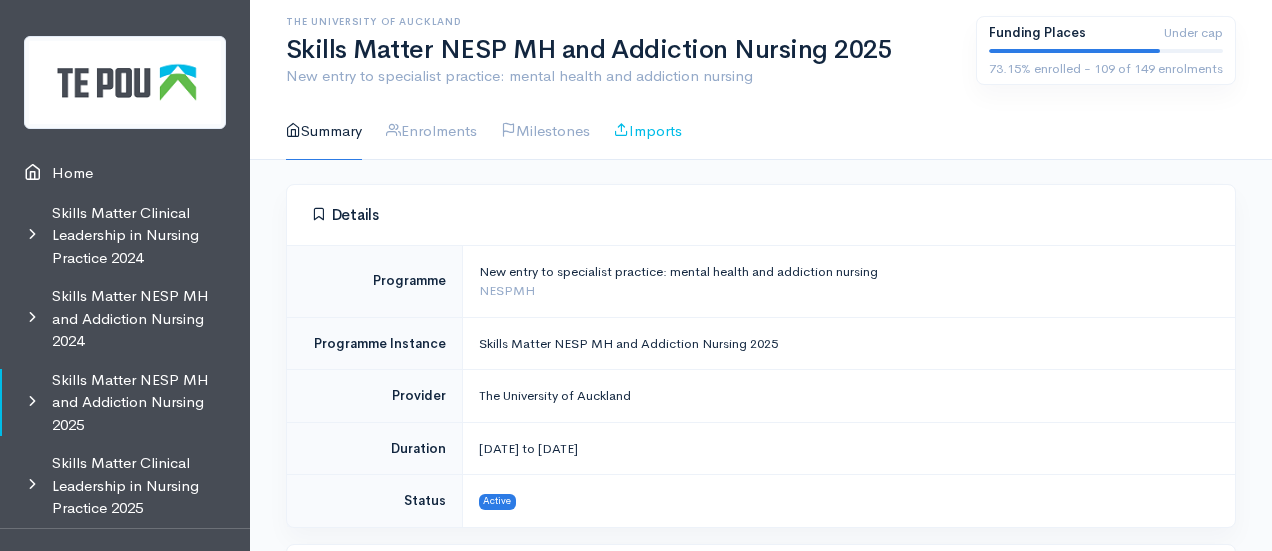 click on "Imports" at bounding box center [648, 131] 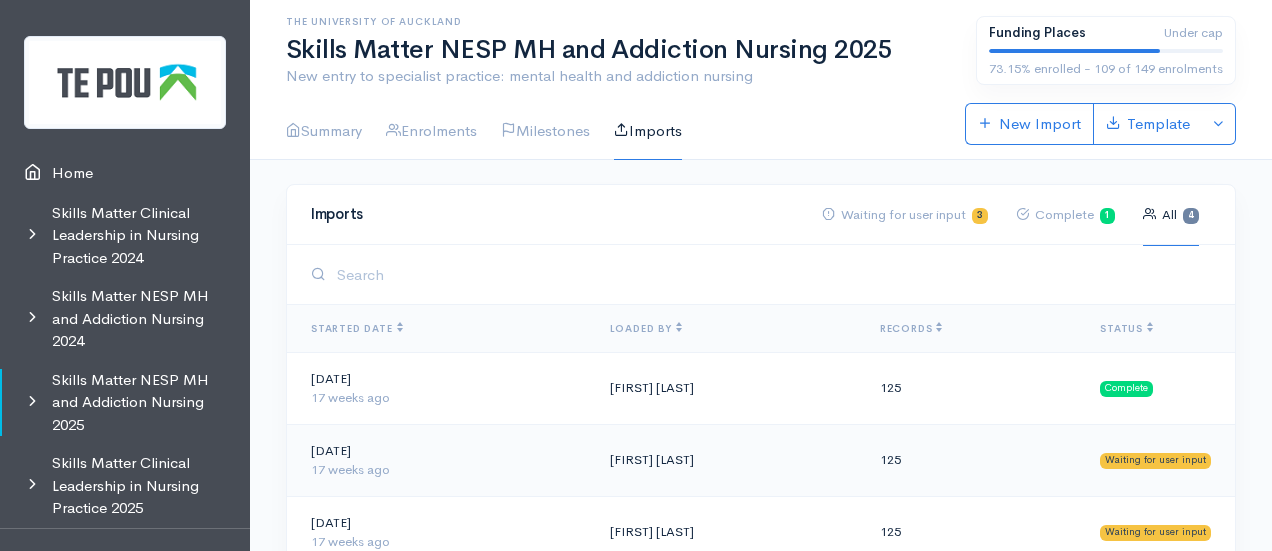 scroll, scrollTop: 0, scrollLeft: 0, axis: both 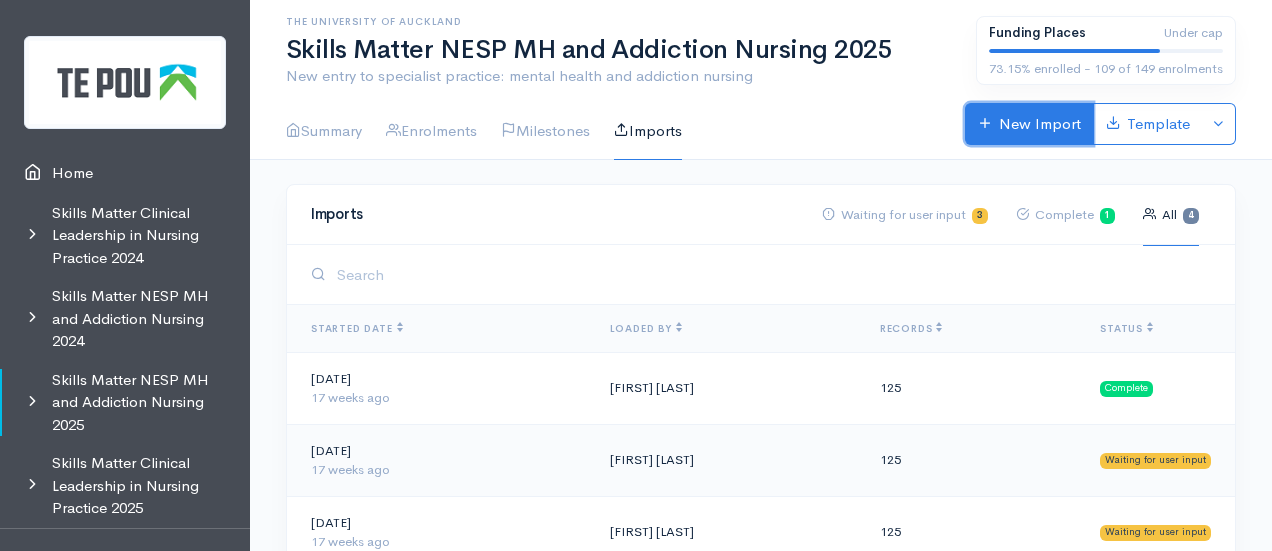 click on "New Import" at bounding box center (1029, 124) 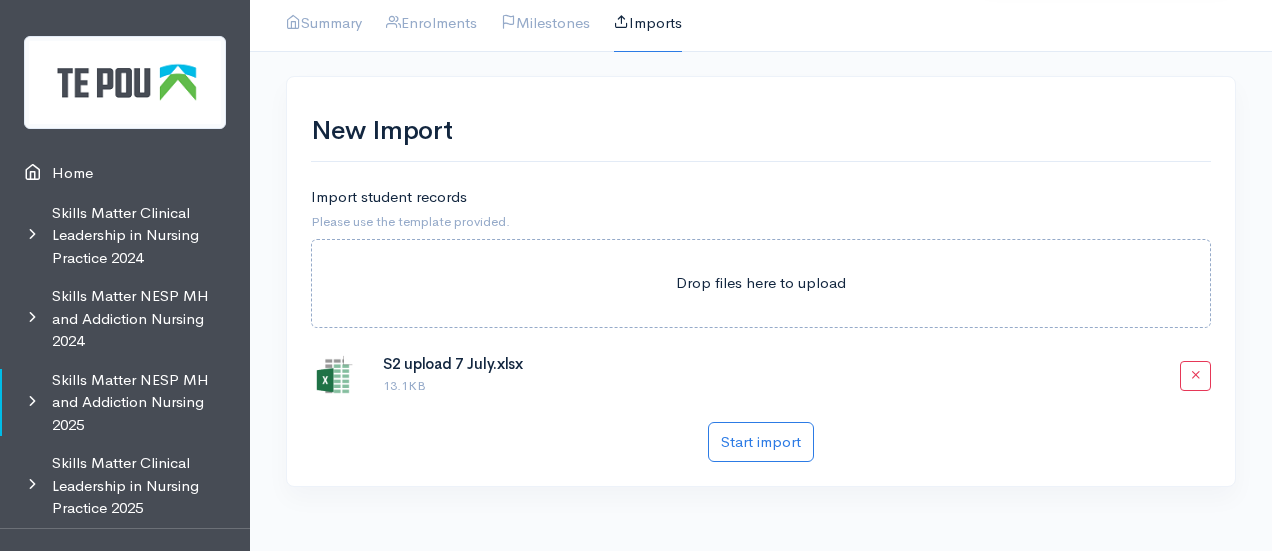 scroll, scrollTop: 112, scrollLeft: 0, axis: vertical 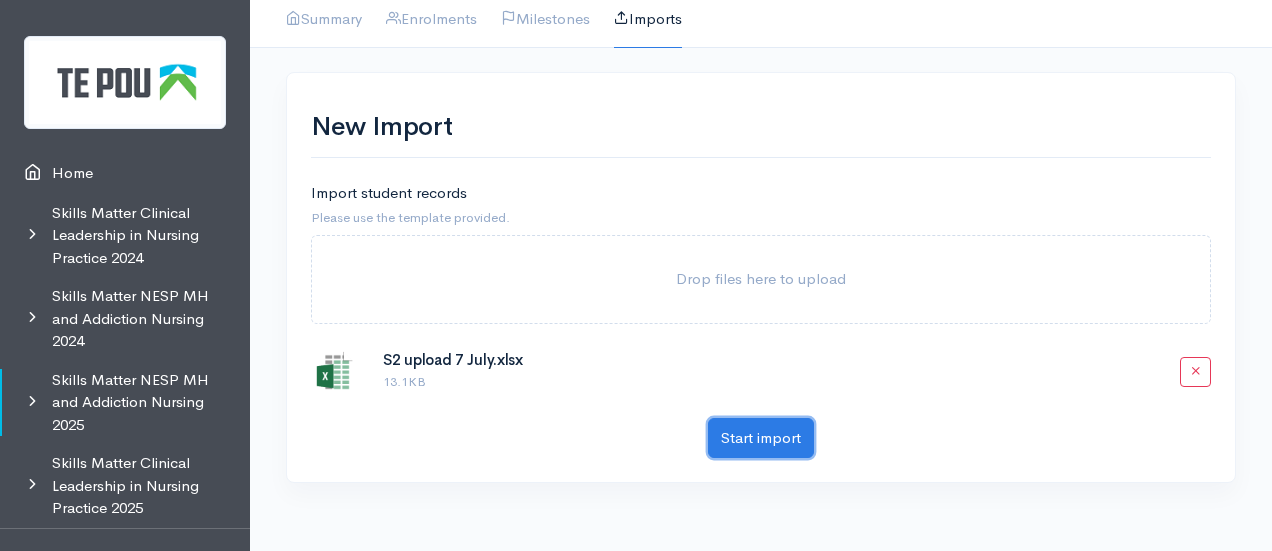 click on "Start import" at bounding box center (761, 438) 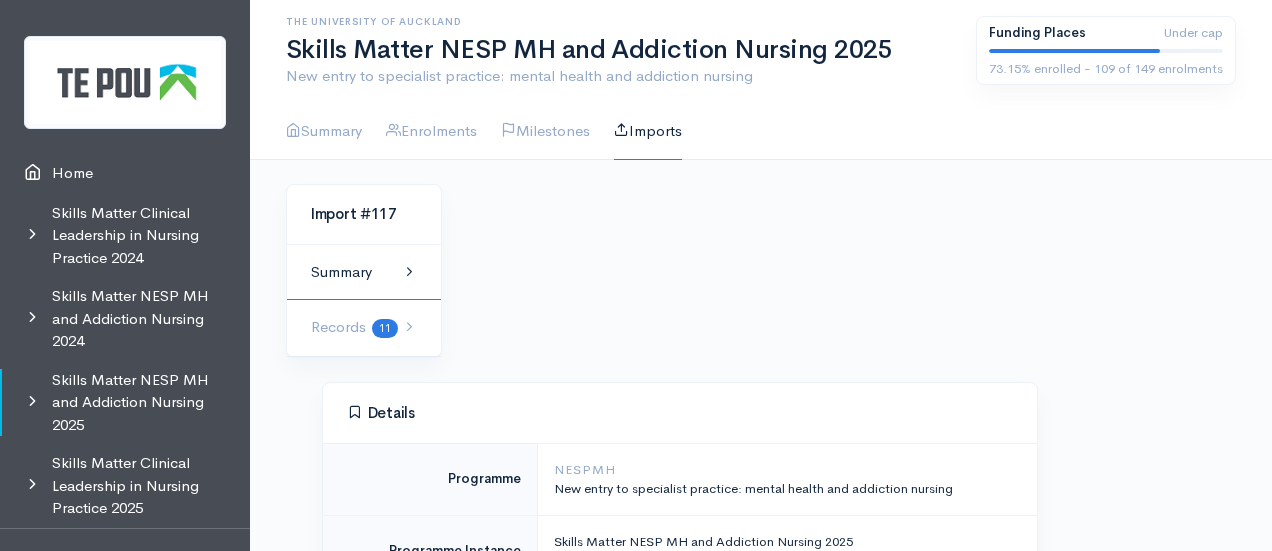 scroll, scrollTop: 0, scrollLeft: 0, axis: both 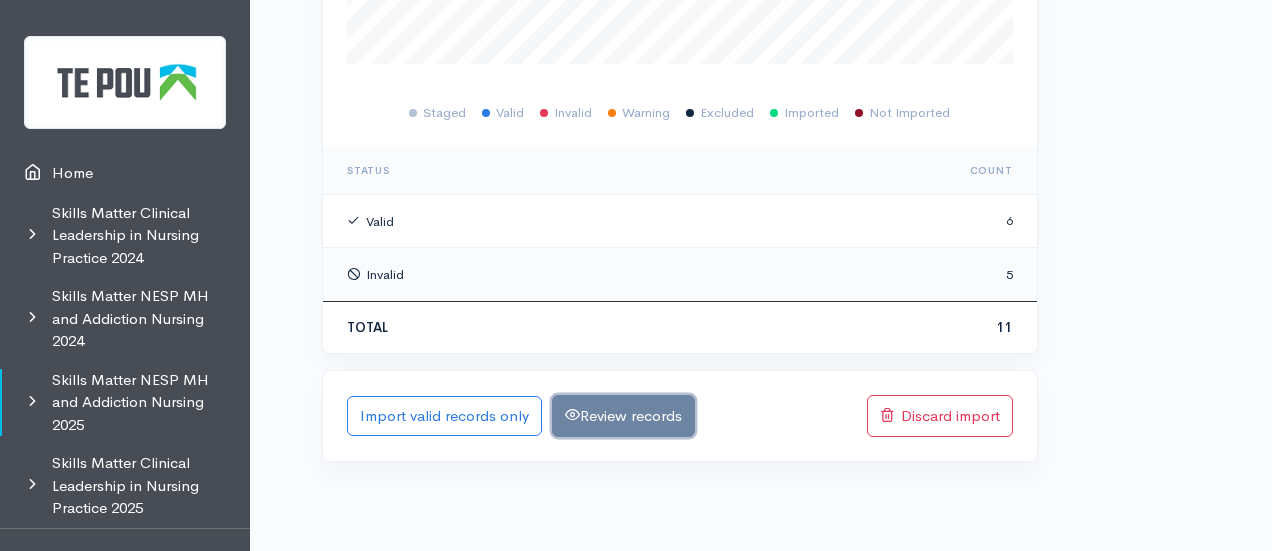 click on "Review records" at bounding box center [623, 416] 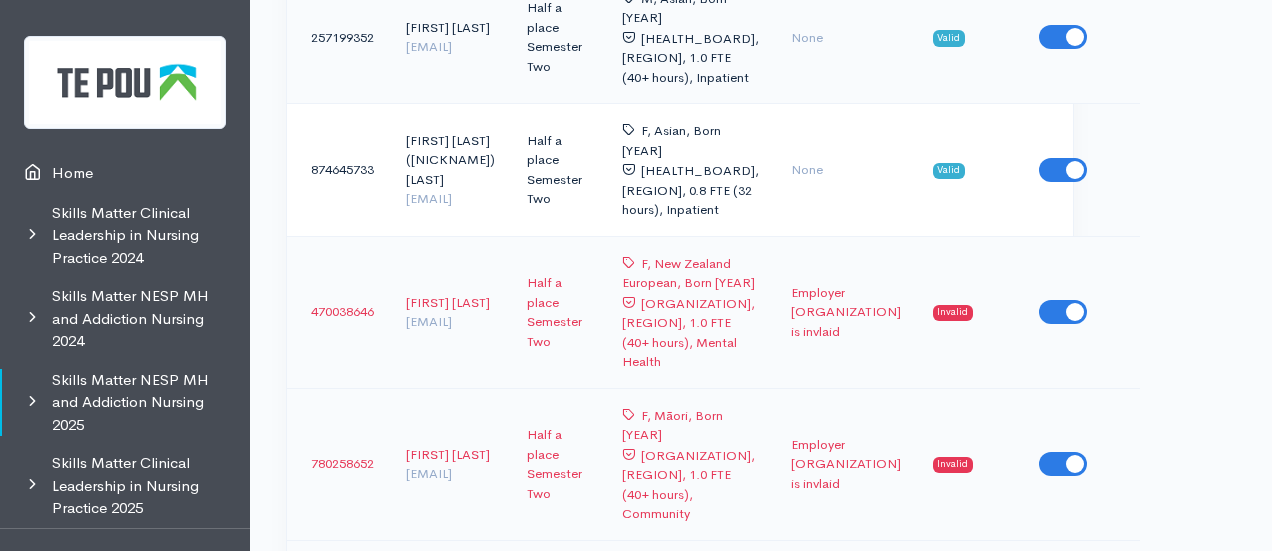 scroll, scrollTop: 1006, scrollLeft: 0, axis: vertical 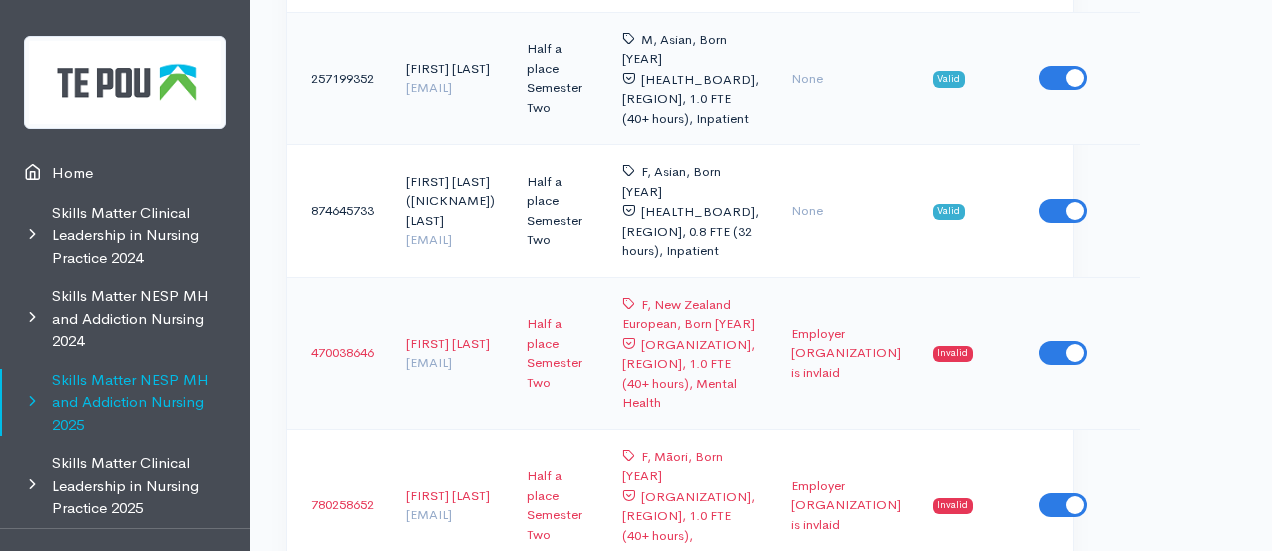 click on "Skills Matter NESP MH and Addiction Nursing 2025" at bounding box center (125, 403) 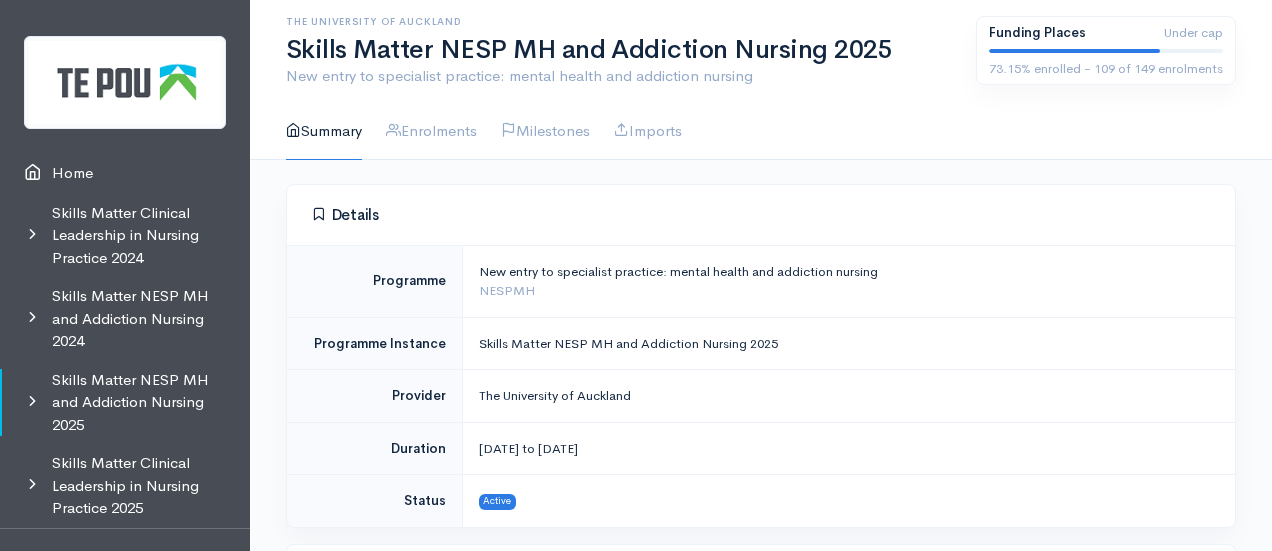 scroll, scrollTop: 0, scrollLeft: 0, axis: both 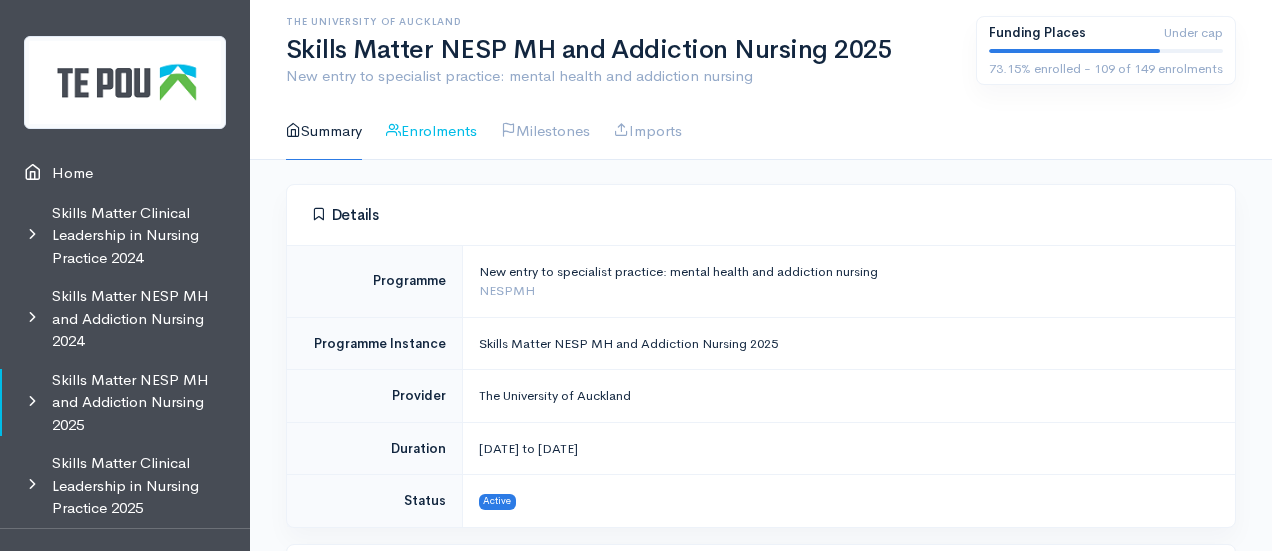 click on "Enrolments" at bounding box center [431, 131] 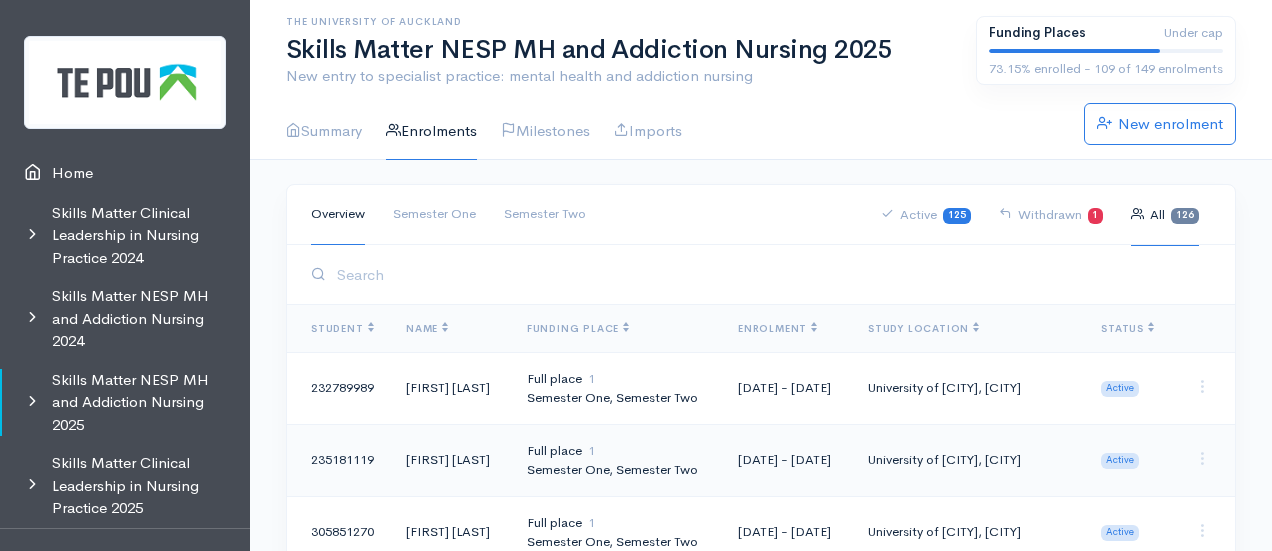 scroll, scrollTop: 0, scrollLeft: 0, axis: both 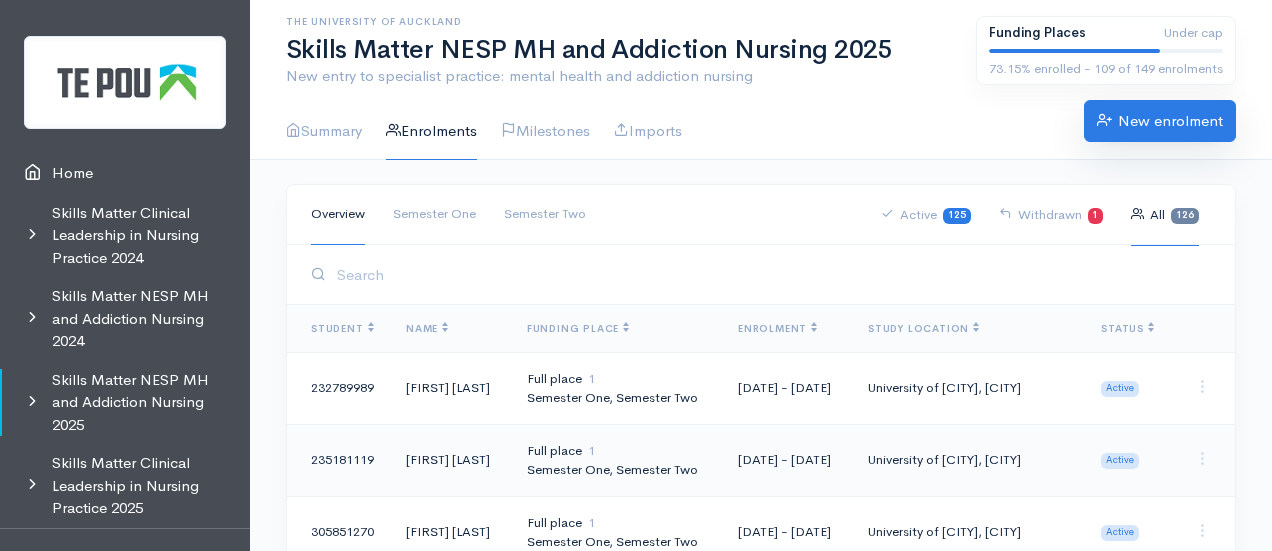 click on "New enrolment" at bounding box center (1160, 121) 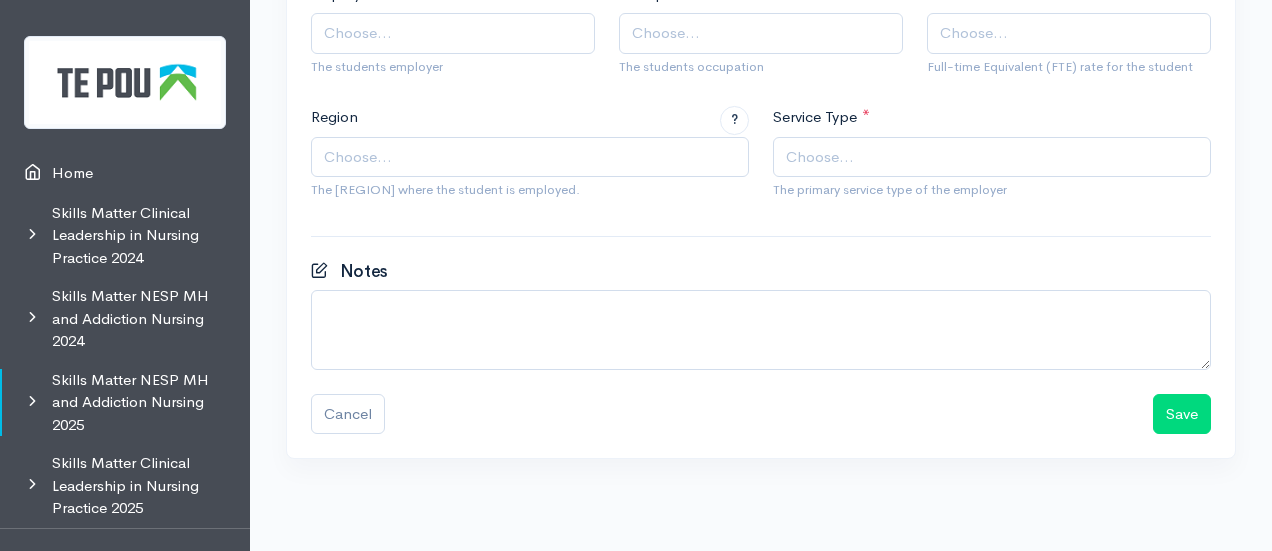 scroll, scrollTop: 1113, scrollLeft: 0, axis: vertical 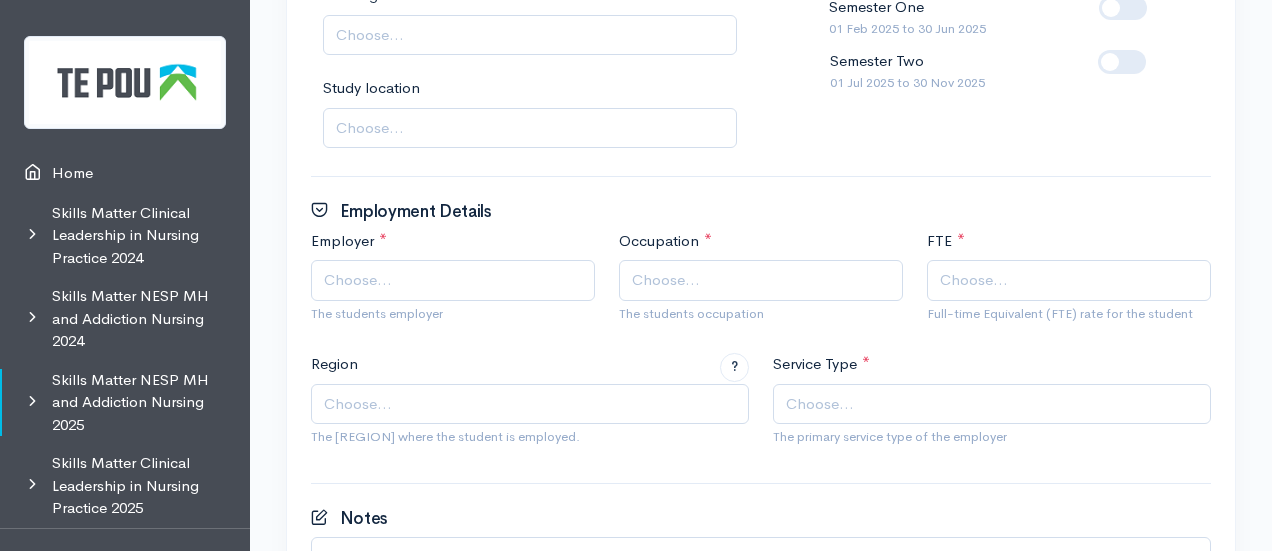 click on "Choose..." at bounding box center [455, 280] 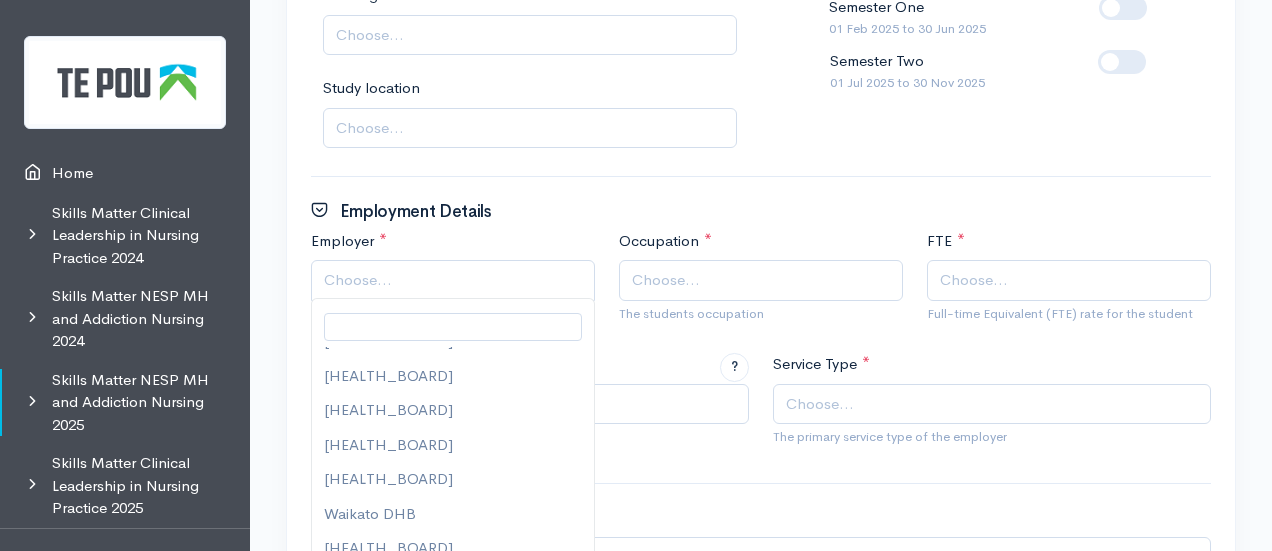 scroll, scrollTop: 386, scrollLeft: 0, axis: vertical 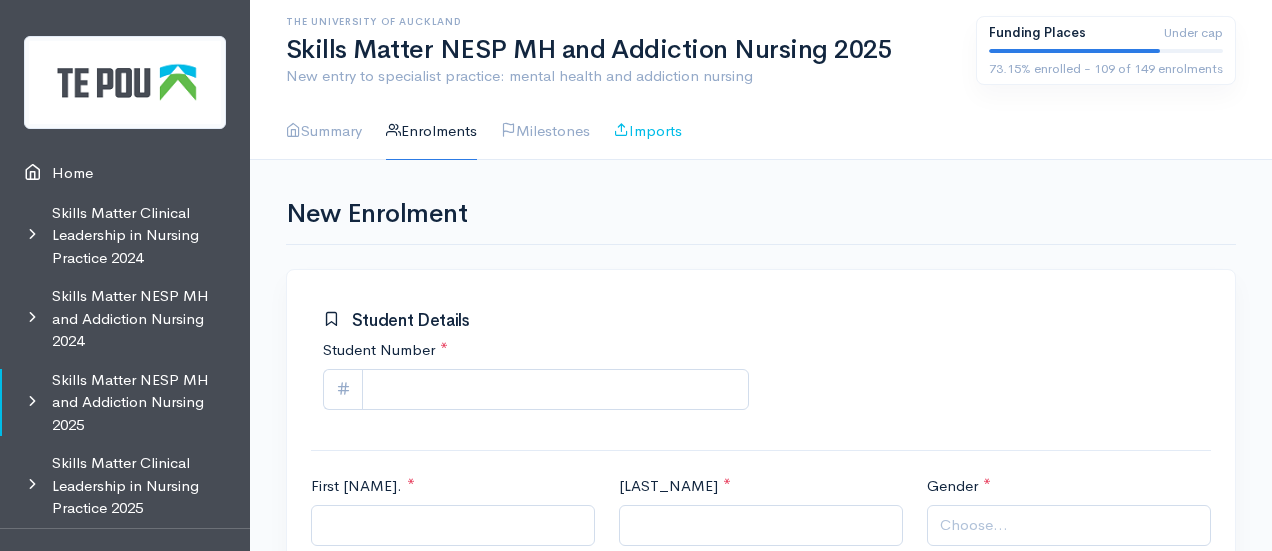click on "The University of Auckland
Skills Matter NESP MH and Addiction Nursing 2025
New entry to specialist practice: mental health and addiction nursing
Funding Places    Under cap
73.15% enrolled - 109 of 149 enrolments" at bounding box center (761, 957) 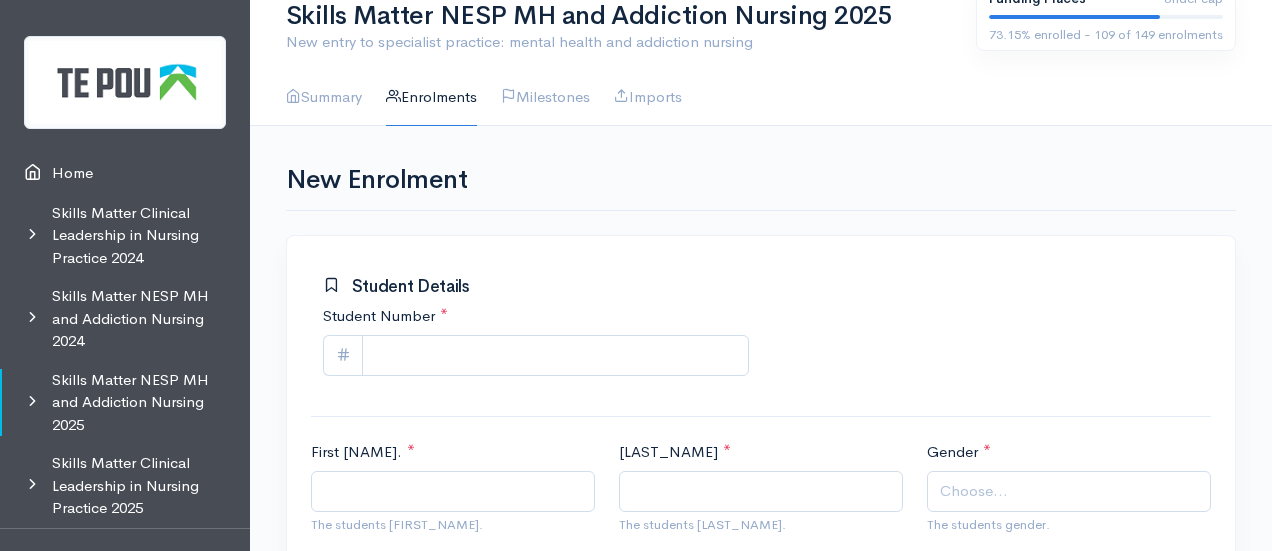 scroll, scrollTop: 0, scrollLeft: 0, axis: both 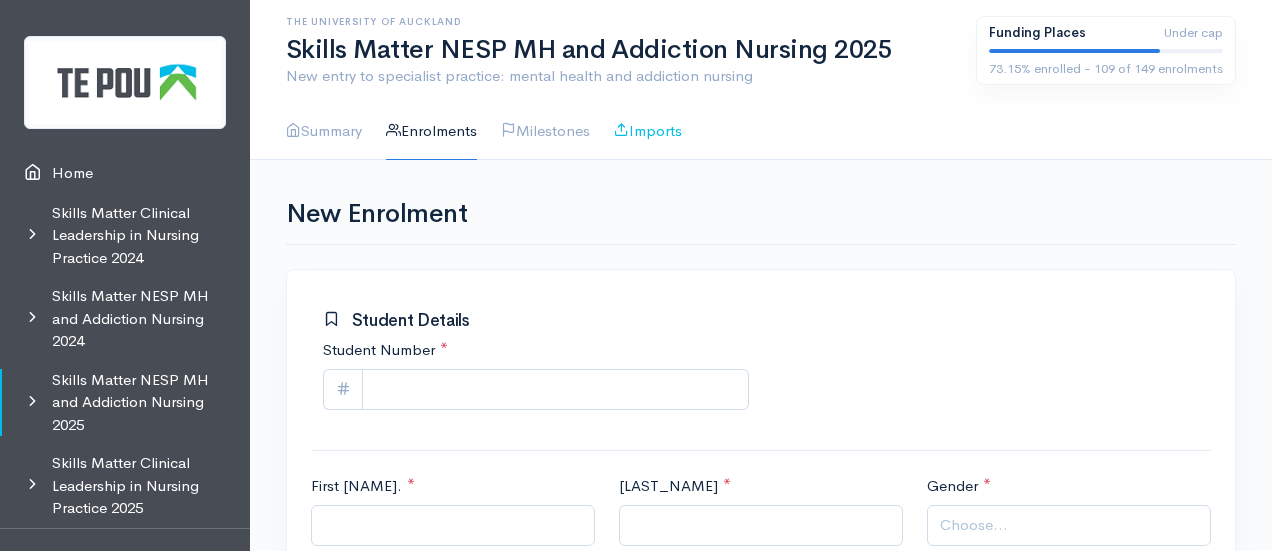 click on "Imports" at bounding box center (648, 131) 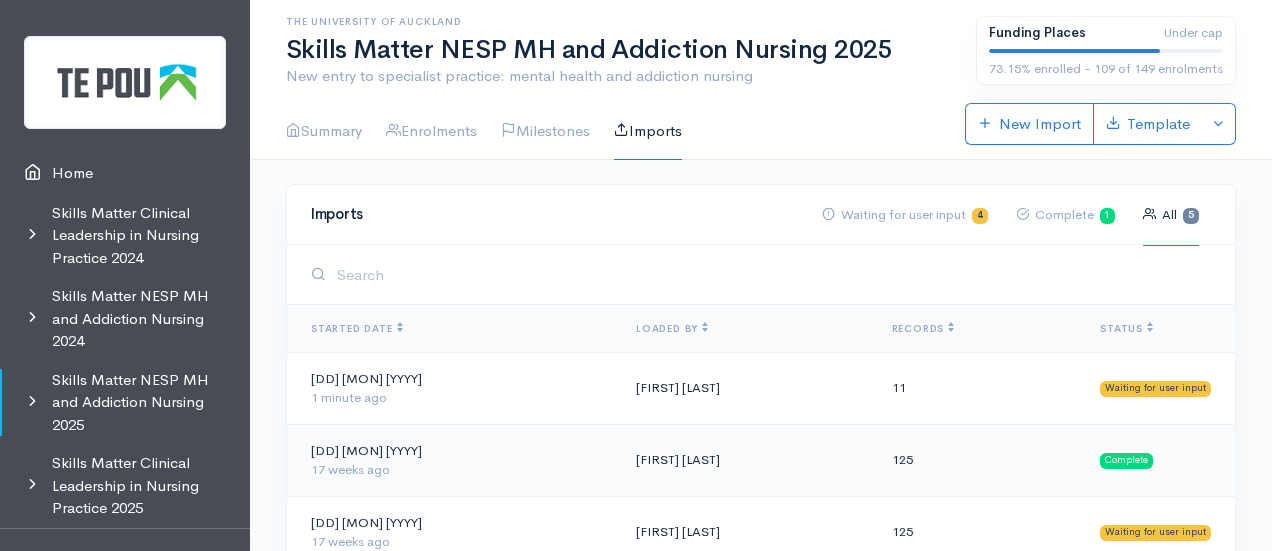 scroll, scrollTop: 0, scrollLeft: 0, axis: both 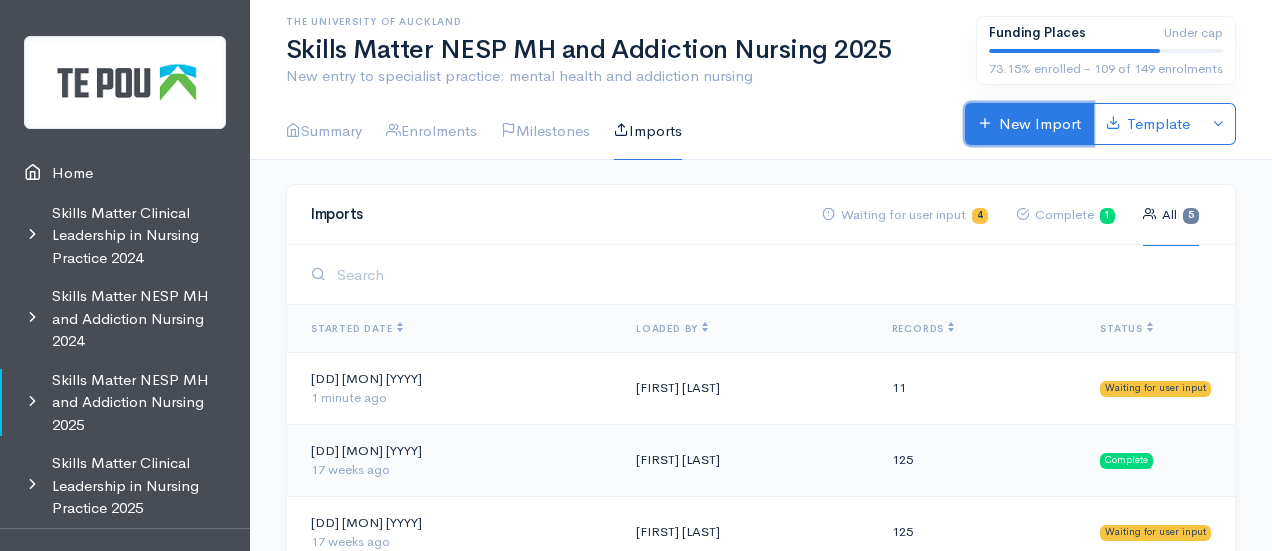 click on "New Import" at bounding box center [1029, 124] 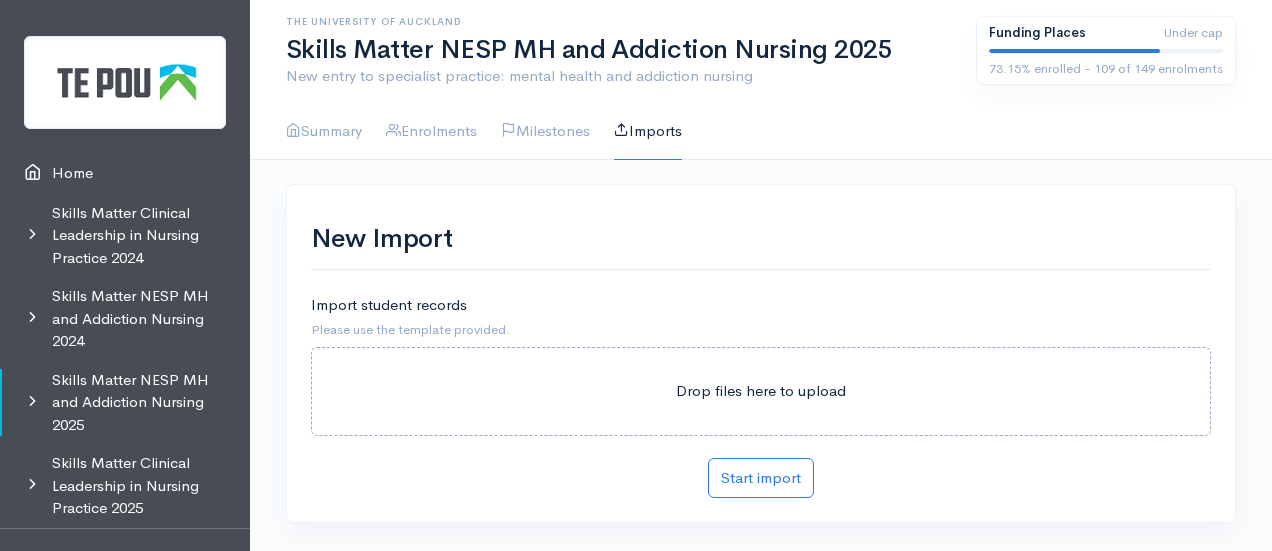 scroll, scrollTop: 46, scrollLeft: 0, axis: vertical 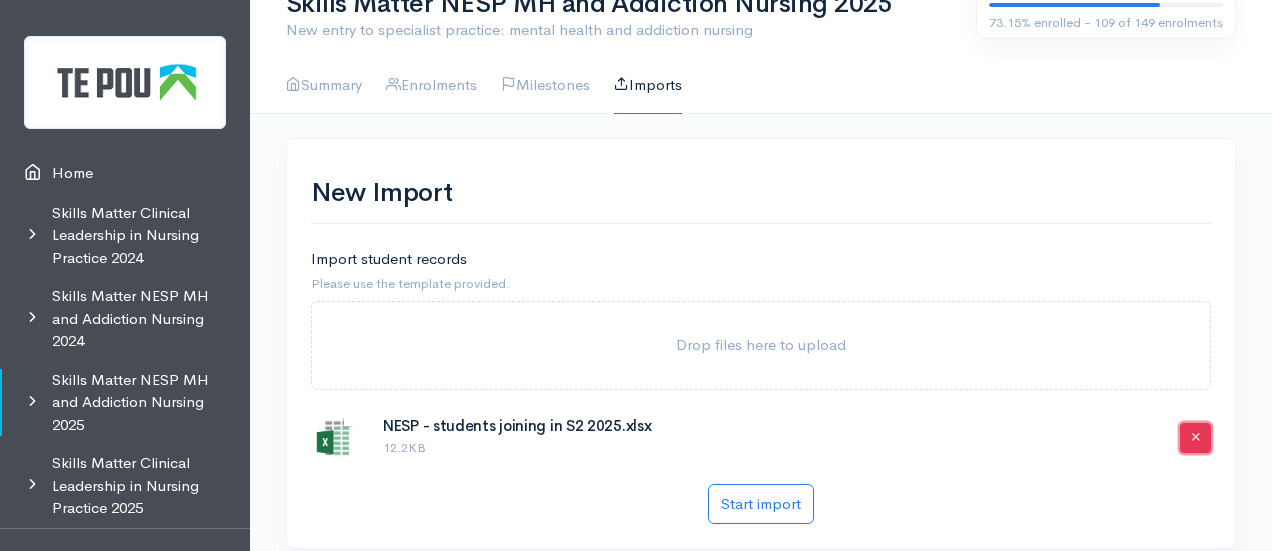 click at bounding box center (1195, 436) 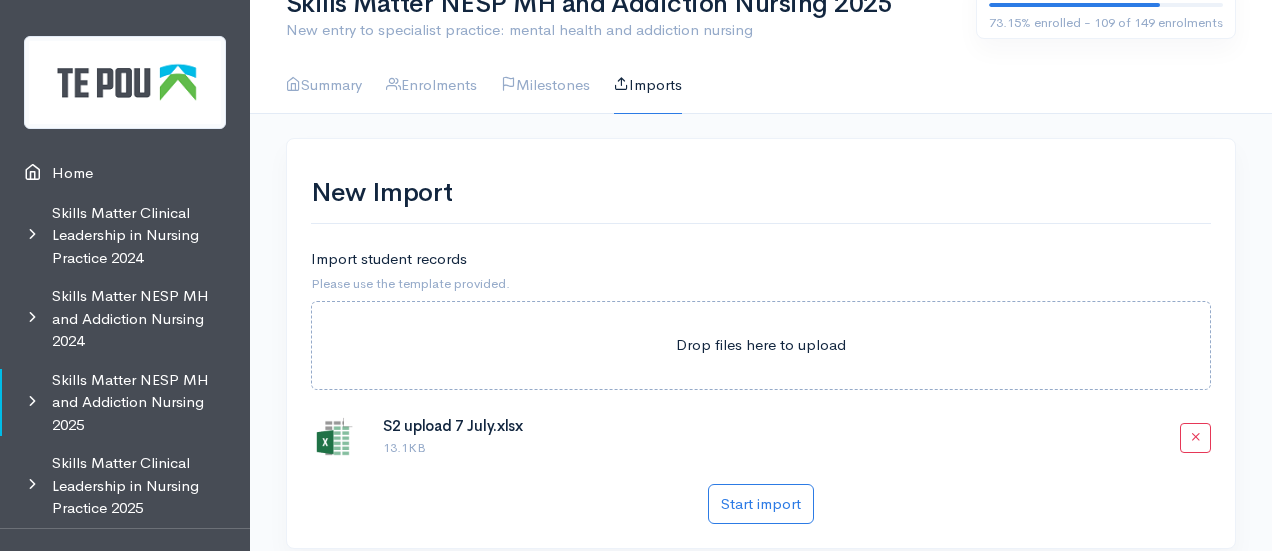 scroll, scrollTop: 137, scrollLeft: 0, axis: vertical 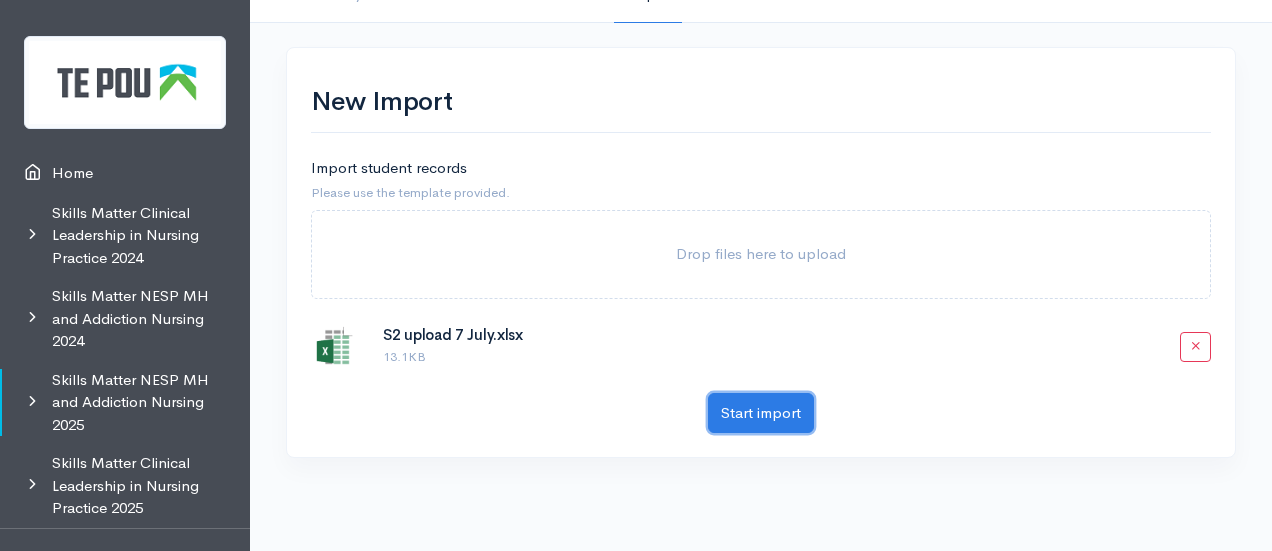 click on "Start import" at bounding box center (761, 413) 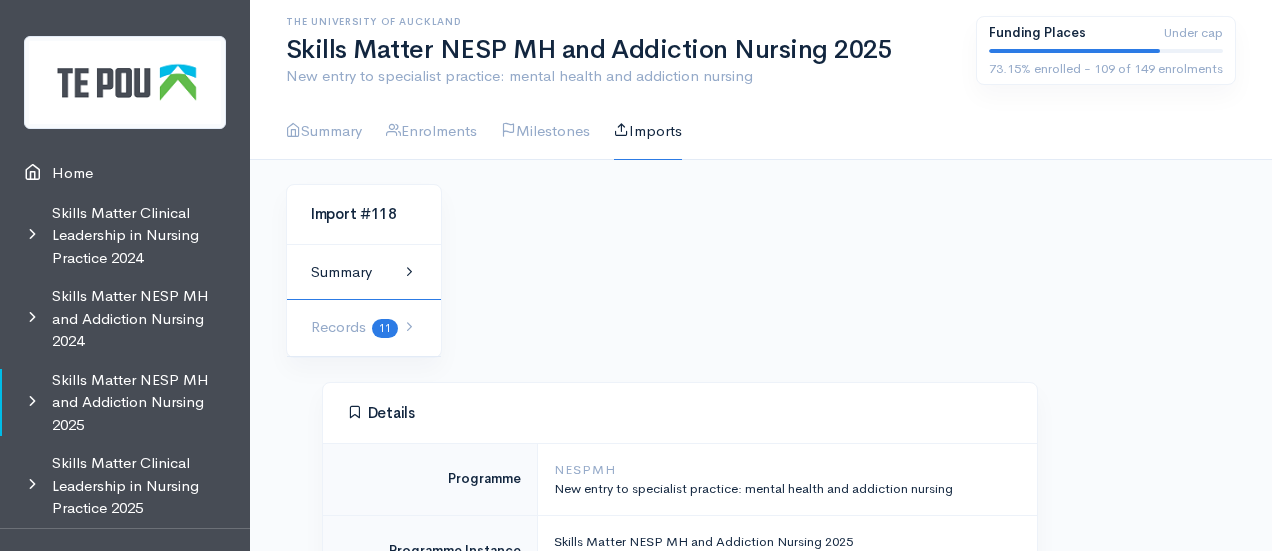 scroll, scrollTop: 0, scrollLeft: 0, axis: both 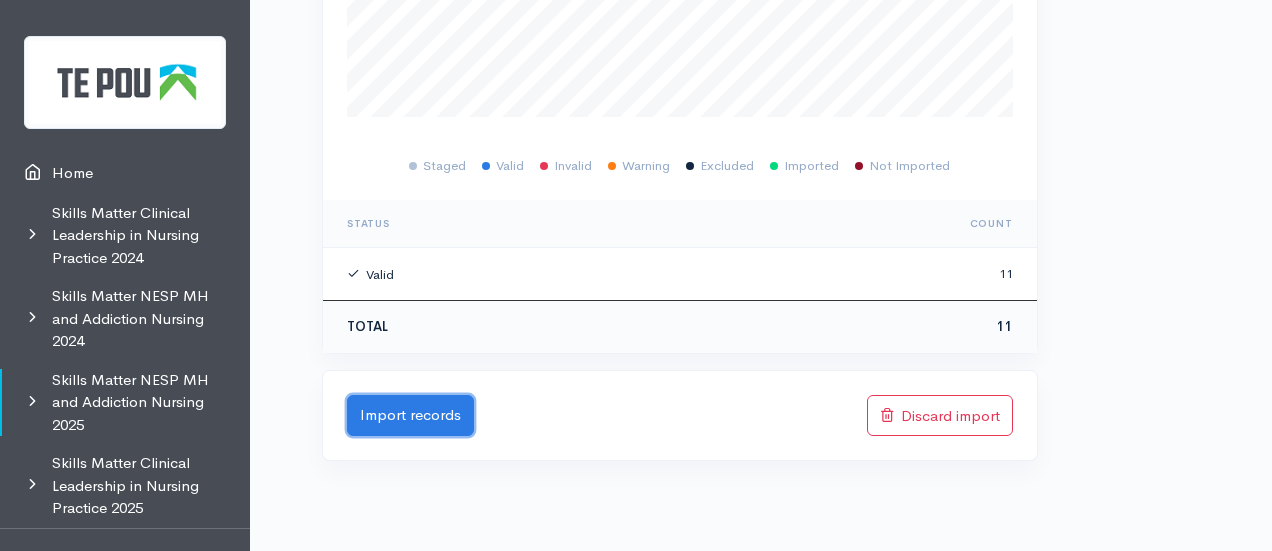 click on "Import records" at bounding box center [410, 416] 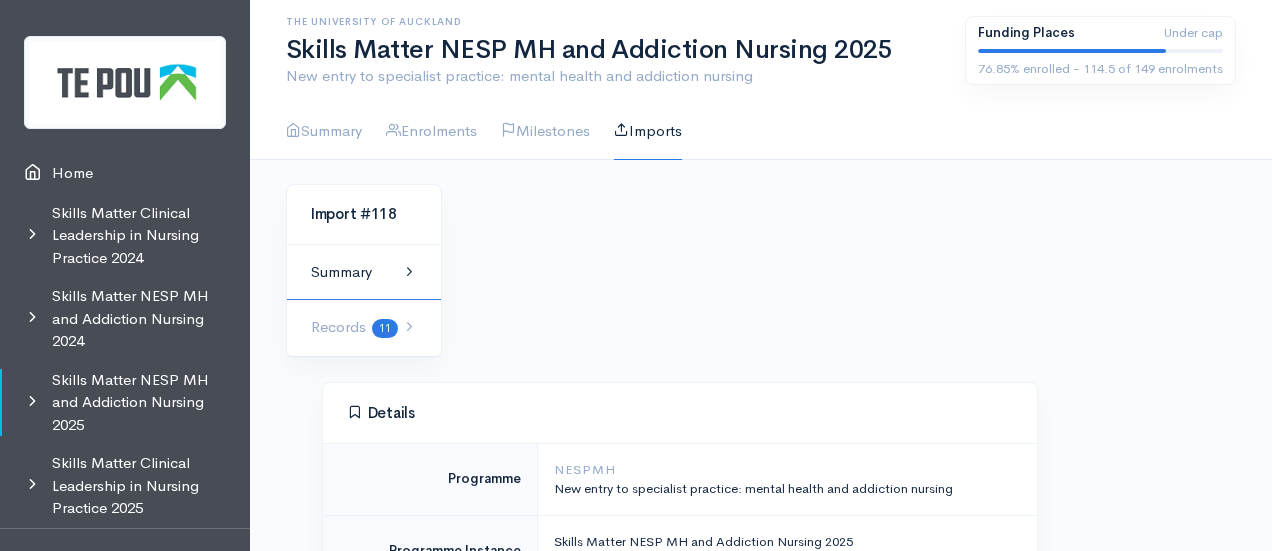 scroll, scrollTop: 0, scrollLeft: 0, axis: both 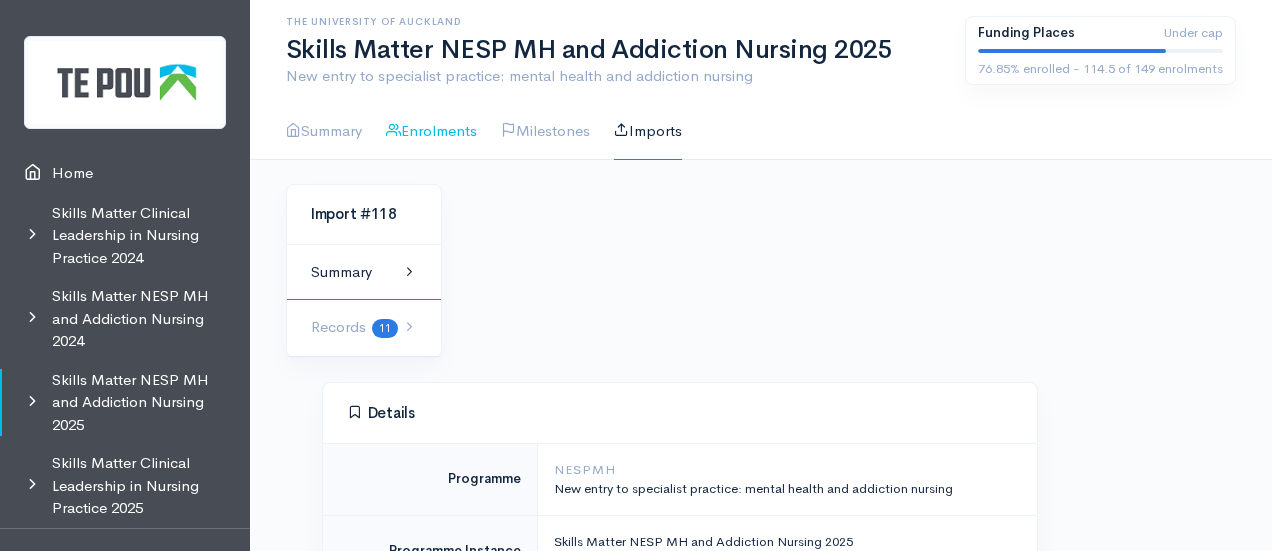 click on "Enrolments" at bounding box center [431, 131] 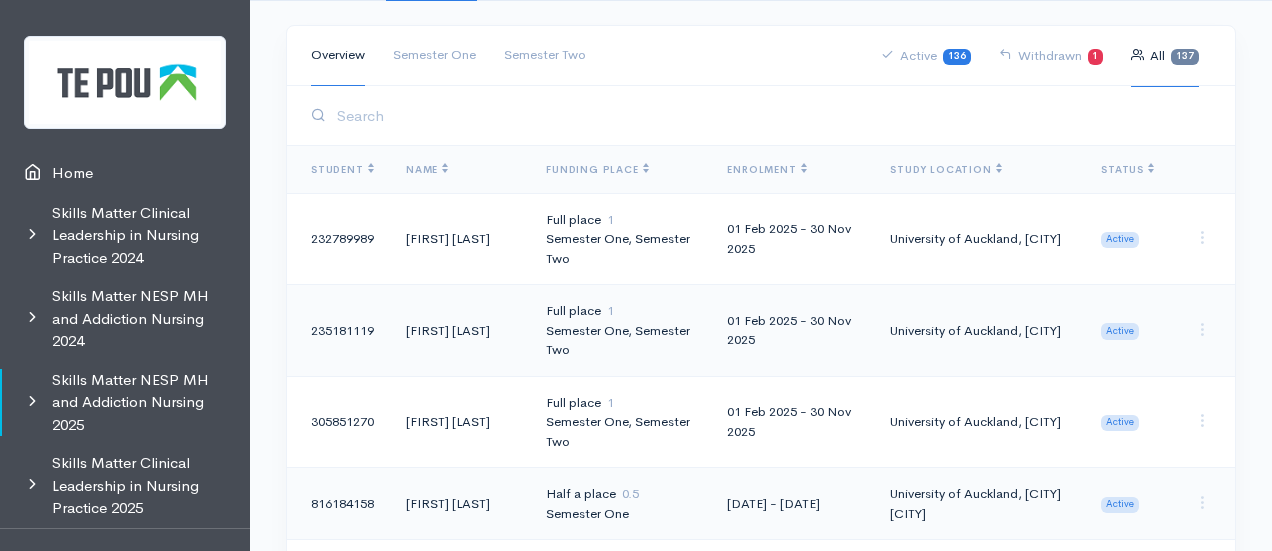 scroll, scrollTop: 158, scrollLeft: 0, axis: vertical 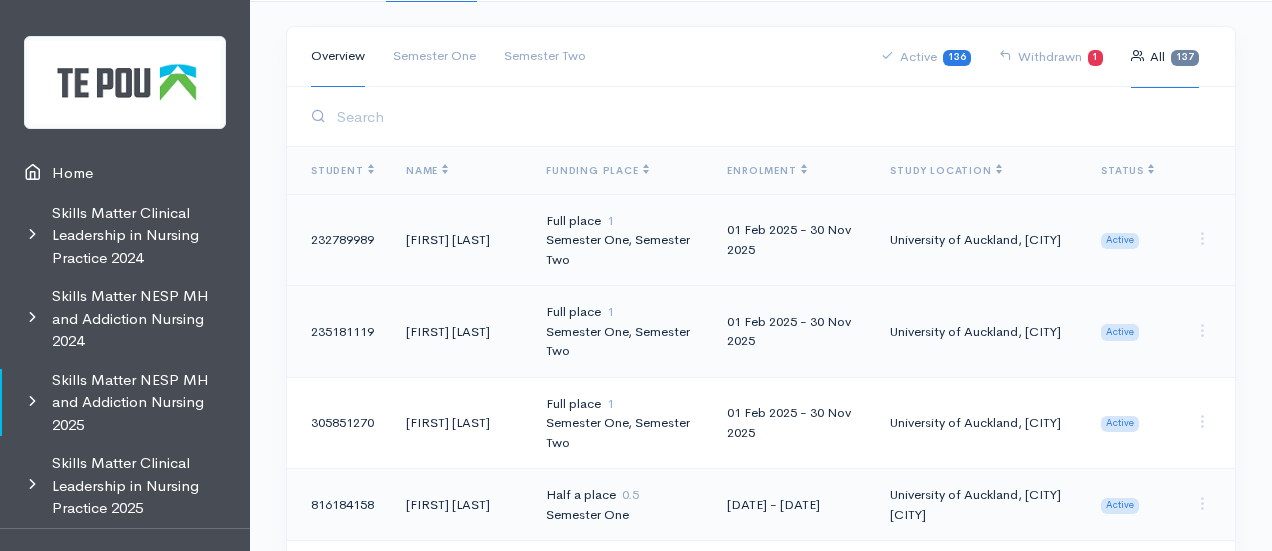 click on "[FIRST] [LAST]" at bounding box center (460, 240) 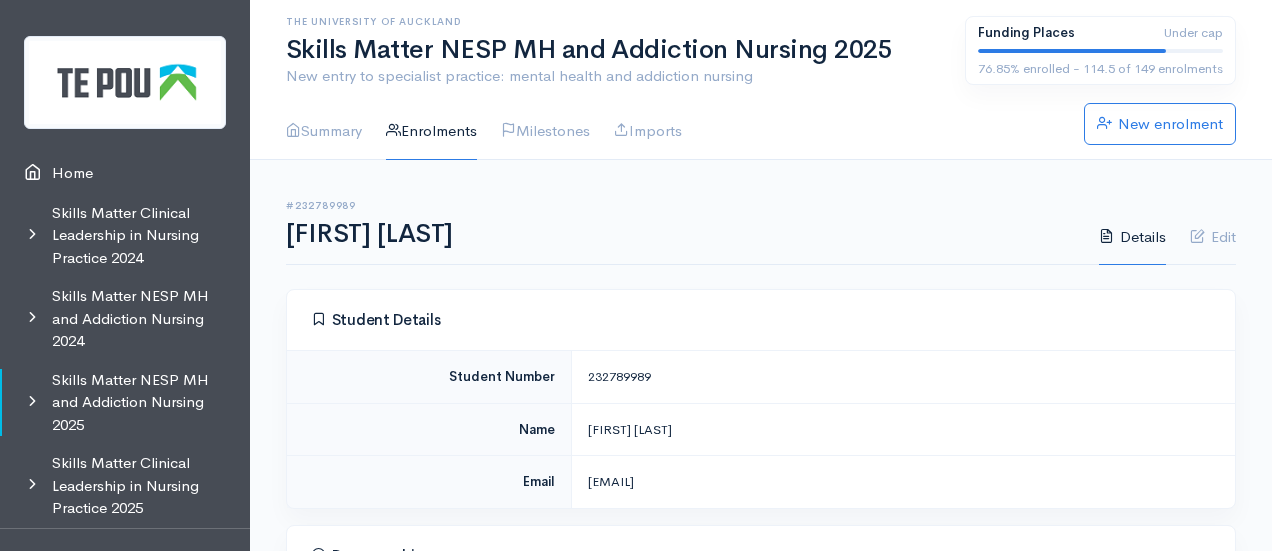 scroll, scrollTop: 84, scrollLeft: 0, axis: vertical 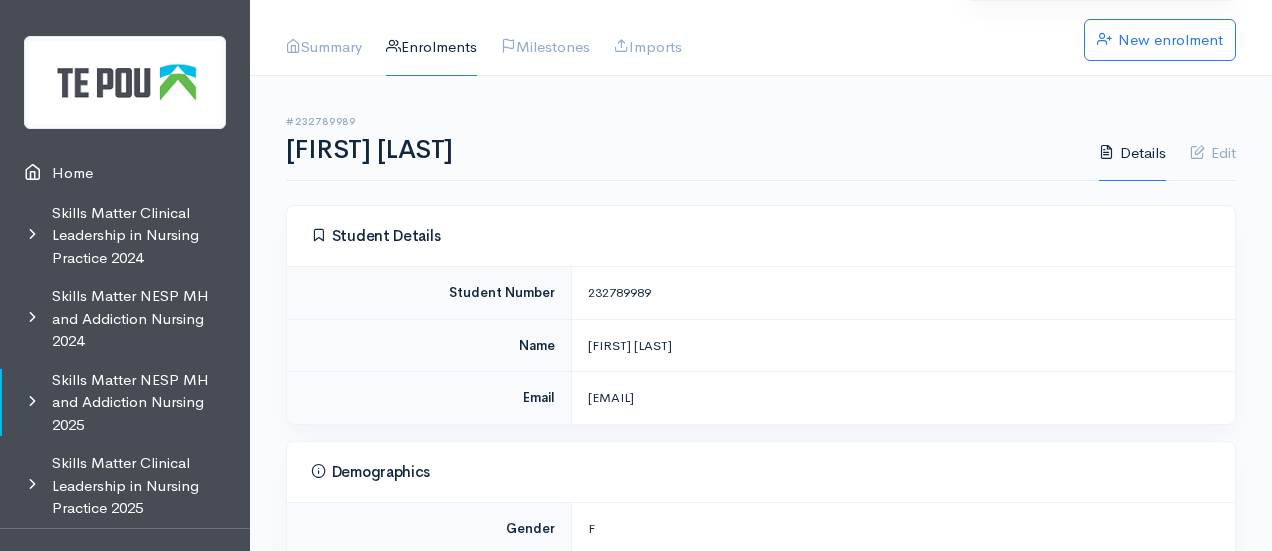 drag, startPoint x: 656, startPoint y: 291, endPoint x: 585, endPoint y: 293, distance: 71.02816 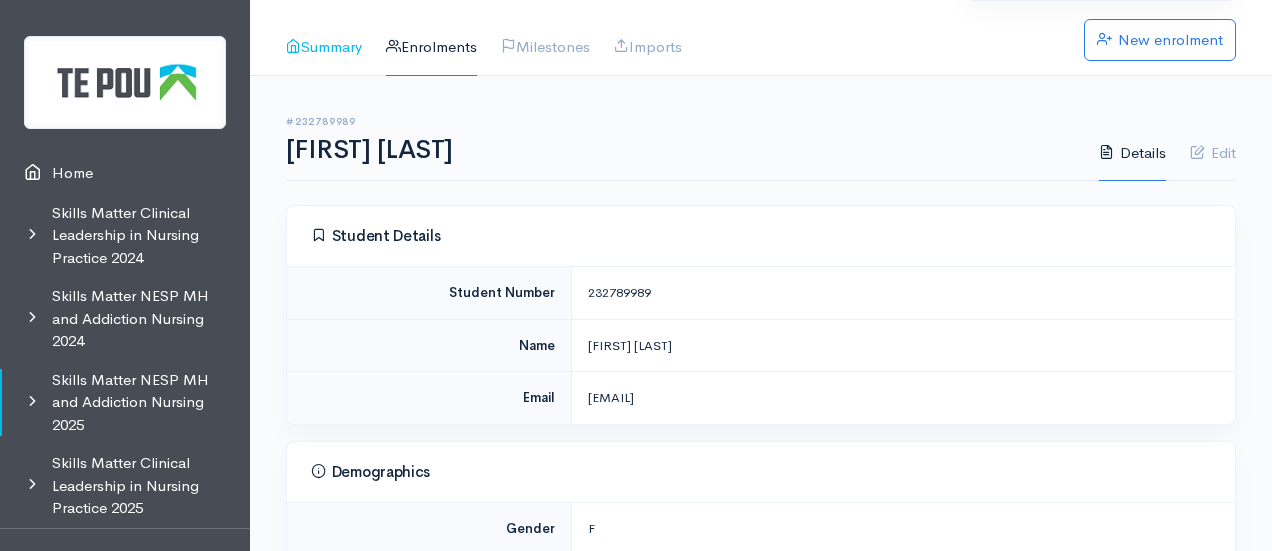 click on "Summary" at bounding box center (324, 47) 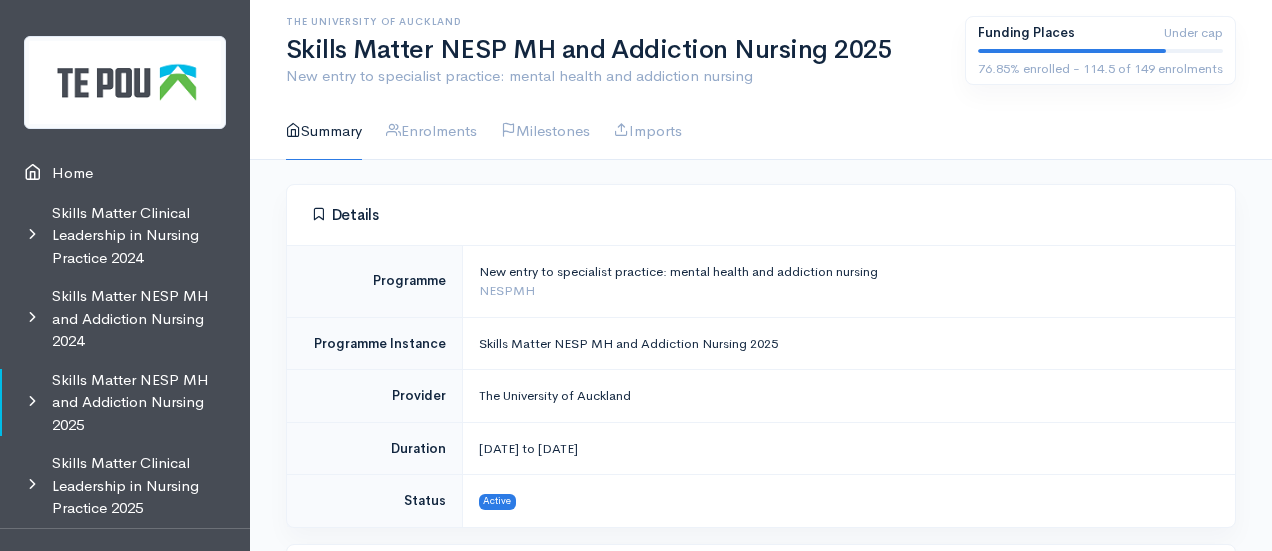 scroll, scrollTop: 0, scrollLeft: 0, axis: both 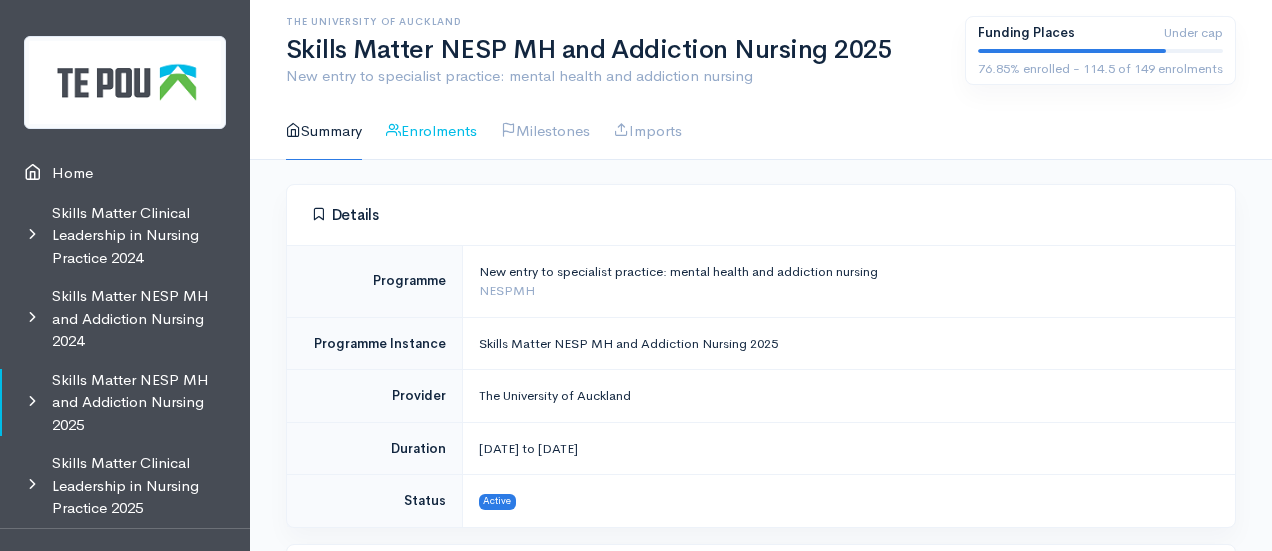 click on "Enrolments" at bounding box center [431, 131] 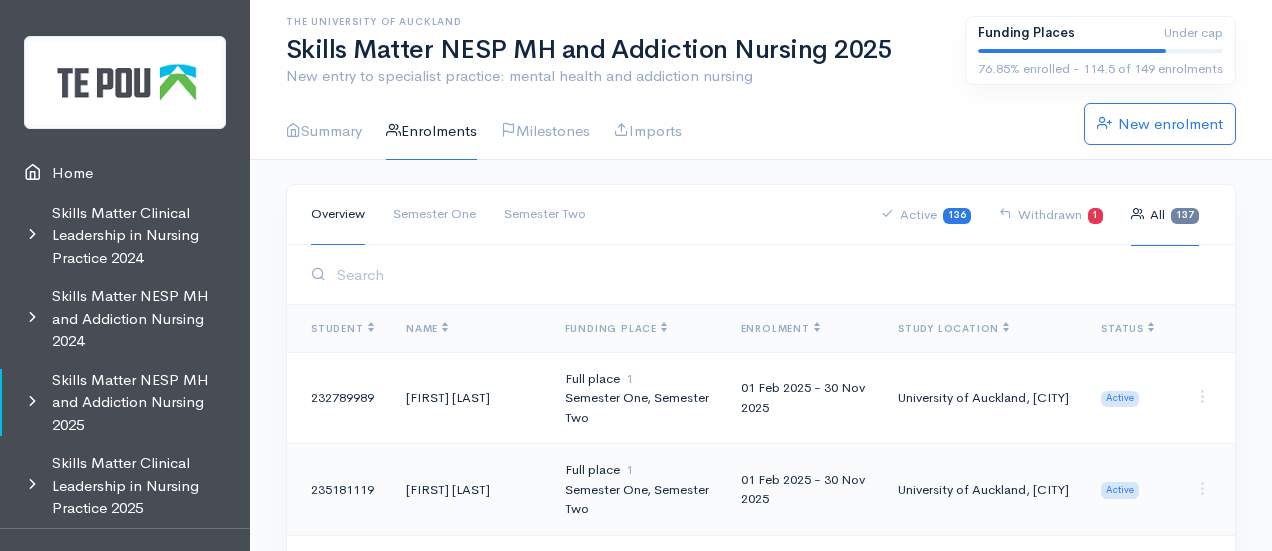 scroll, scrollTop: 0, scrollLeft: 0, axis: both 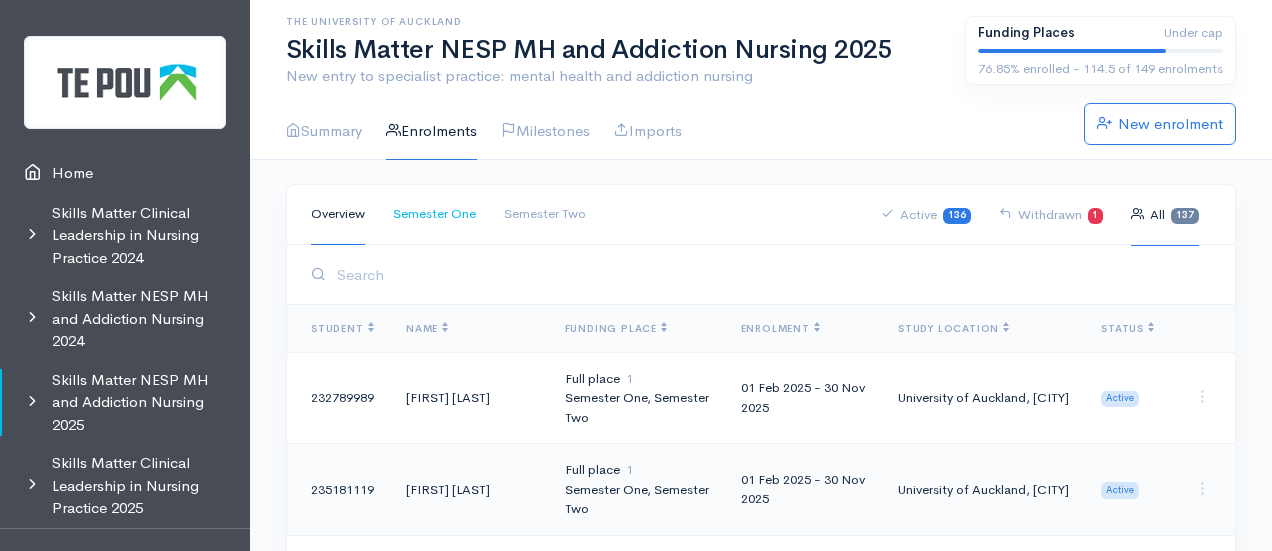 click on "Semester One" at bounding box center (434, 214) 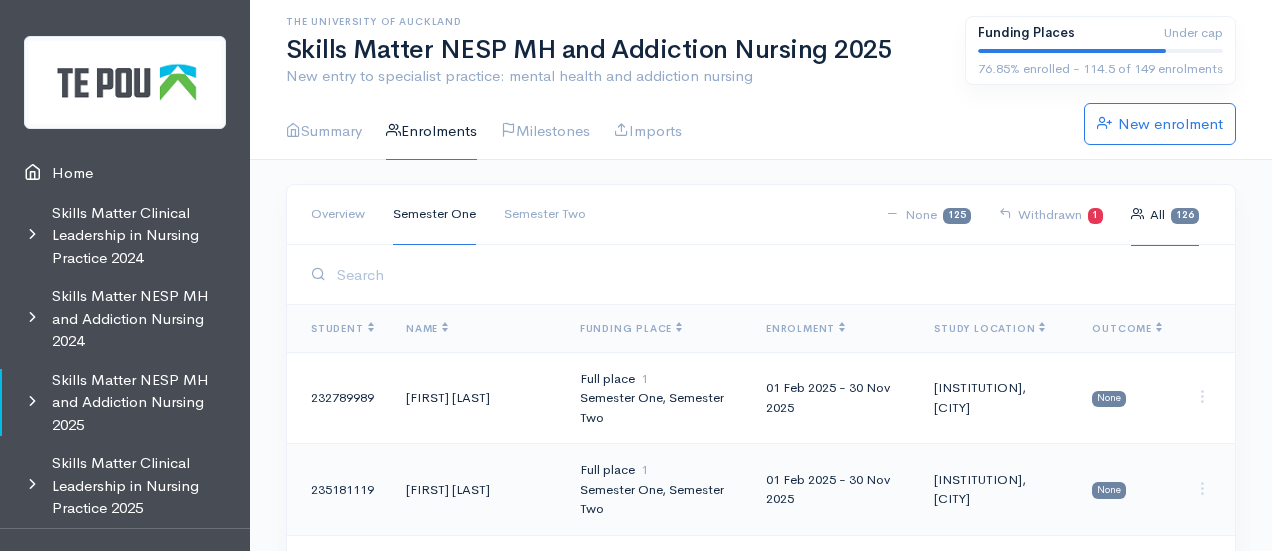 scroll, scrollTop: 0, scrollLeft: 0, axis: both 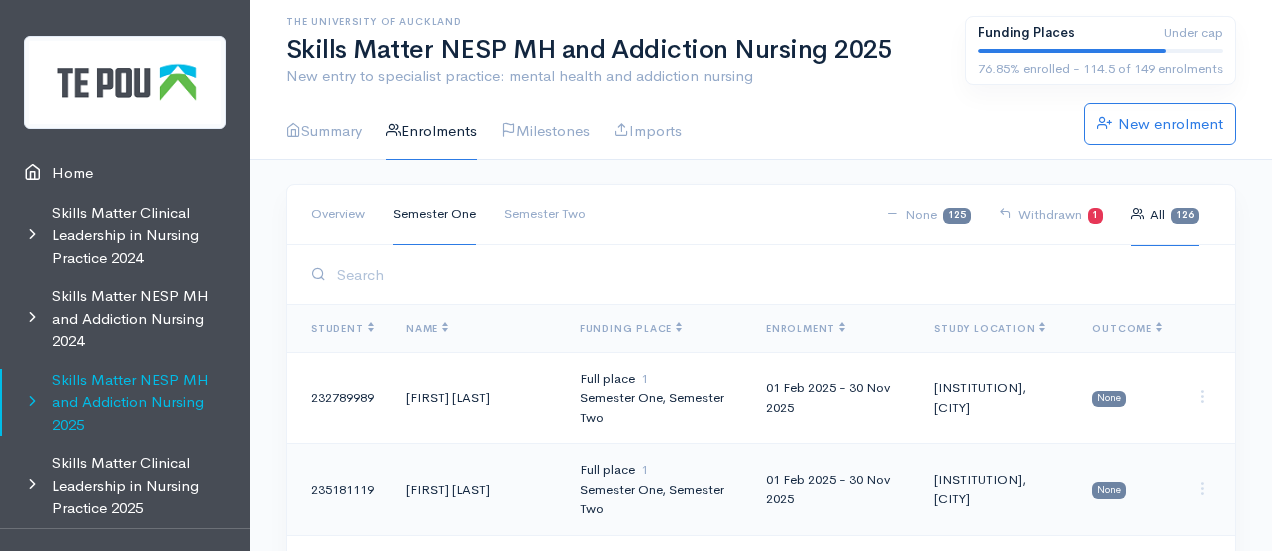 click on "Skills Matter NESP MH and Addiction Nursing 2025" at bounding box center [125, 403] 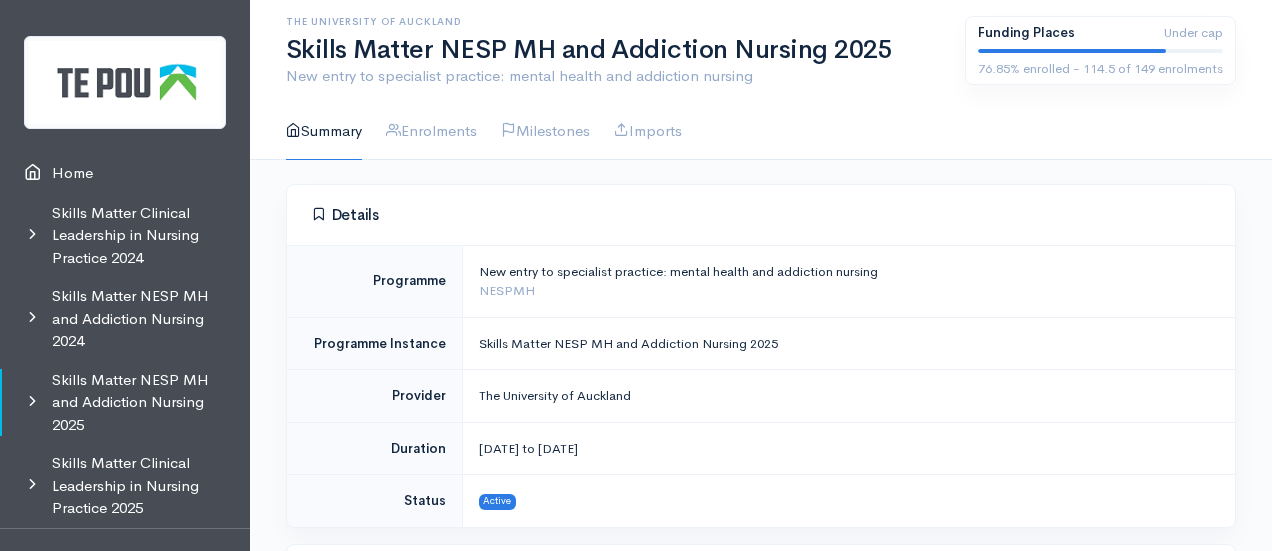 scroll, scrollTop: 0, scrollLeft: 0, axis: both 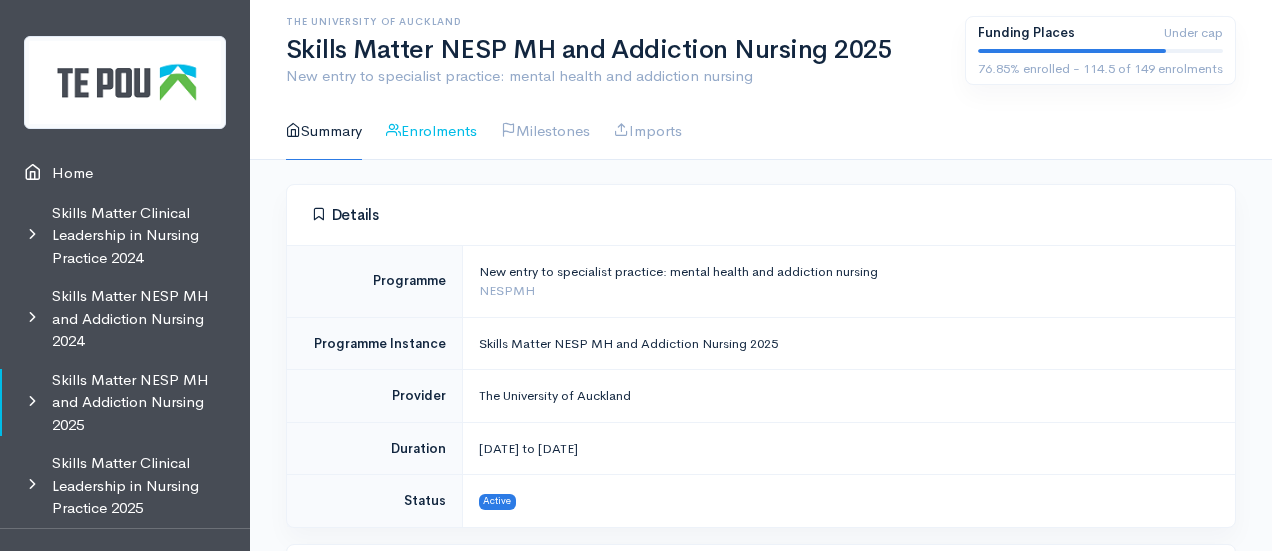 click on "Enrolments" at bounding box center [431, 131] 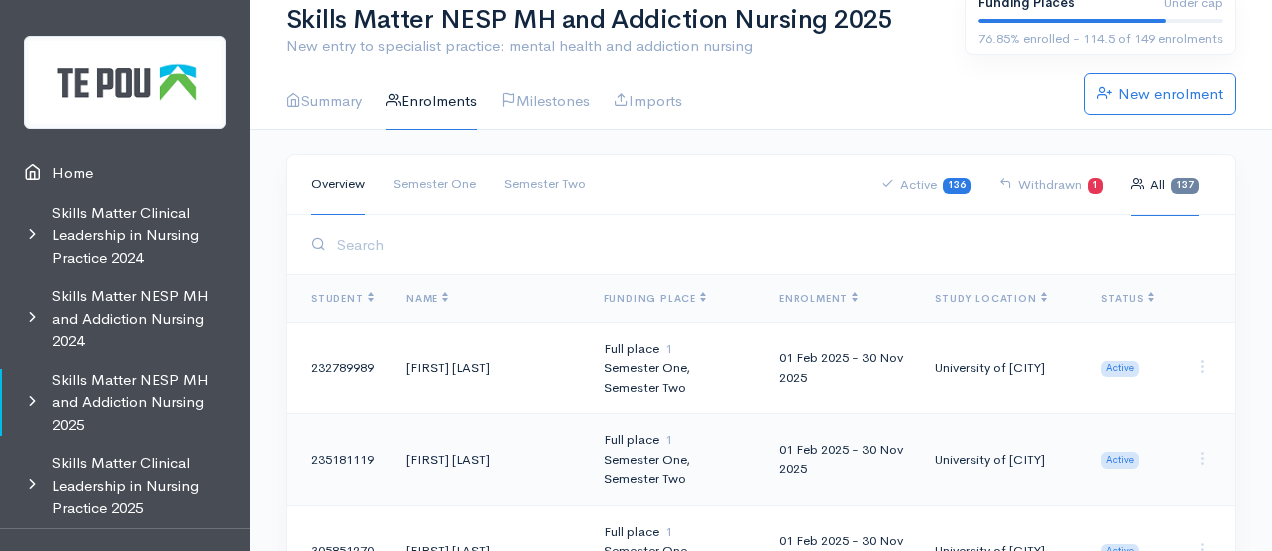 scroll, scrollTop: 31, scrollLeft: 0, axis: vertical 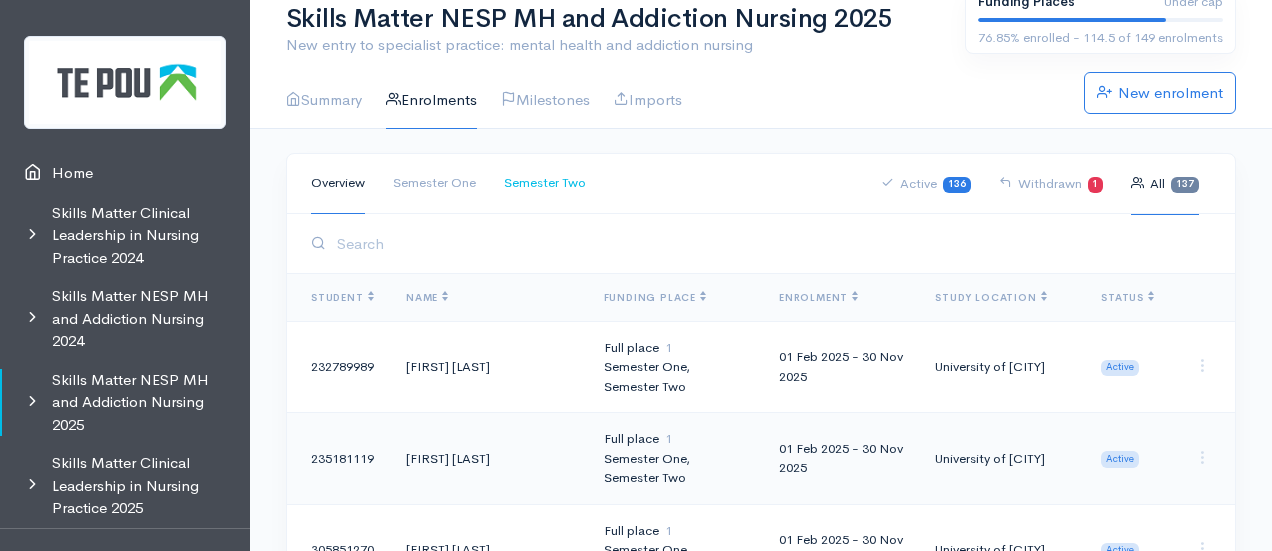 click on "Semester Two" at bounding box center (545, 183) 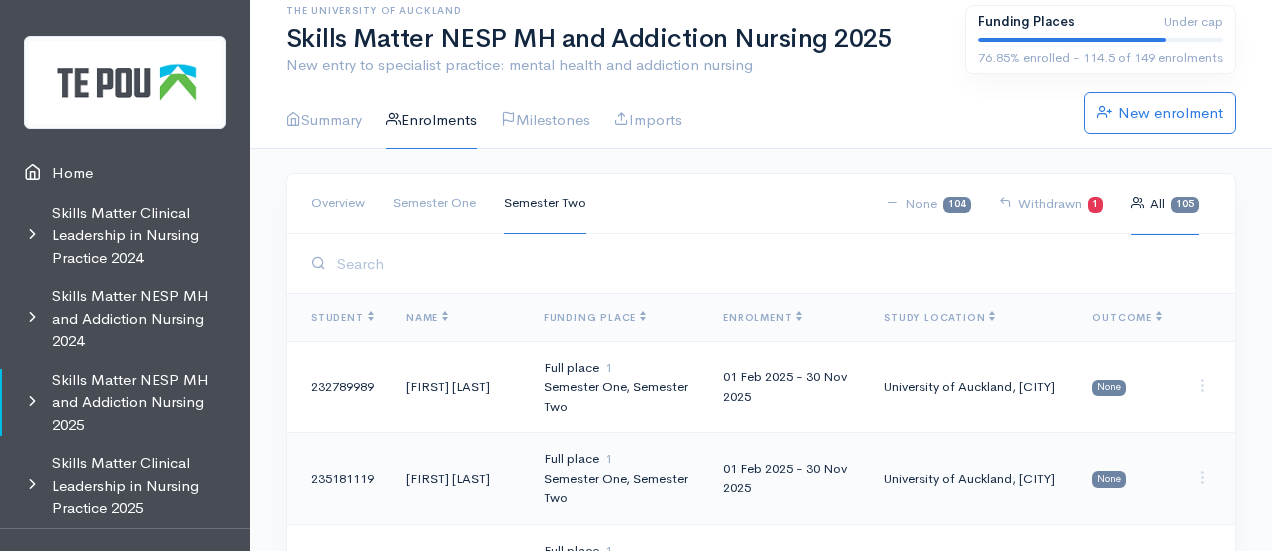 scroll, scrollTop: 0, scrollLeft: 0, axis: both 